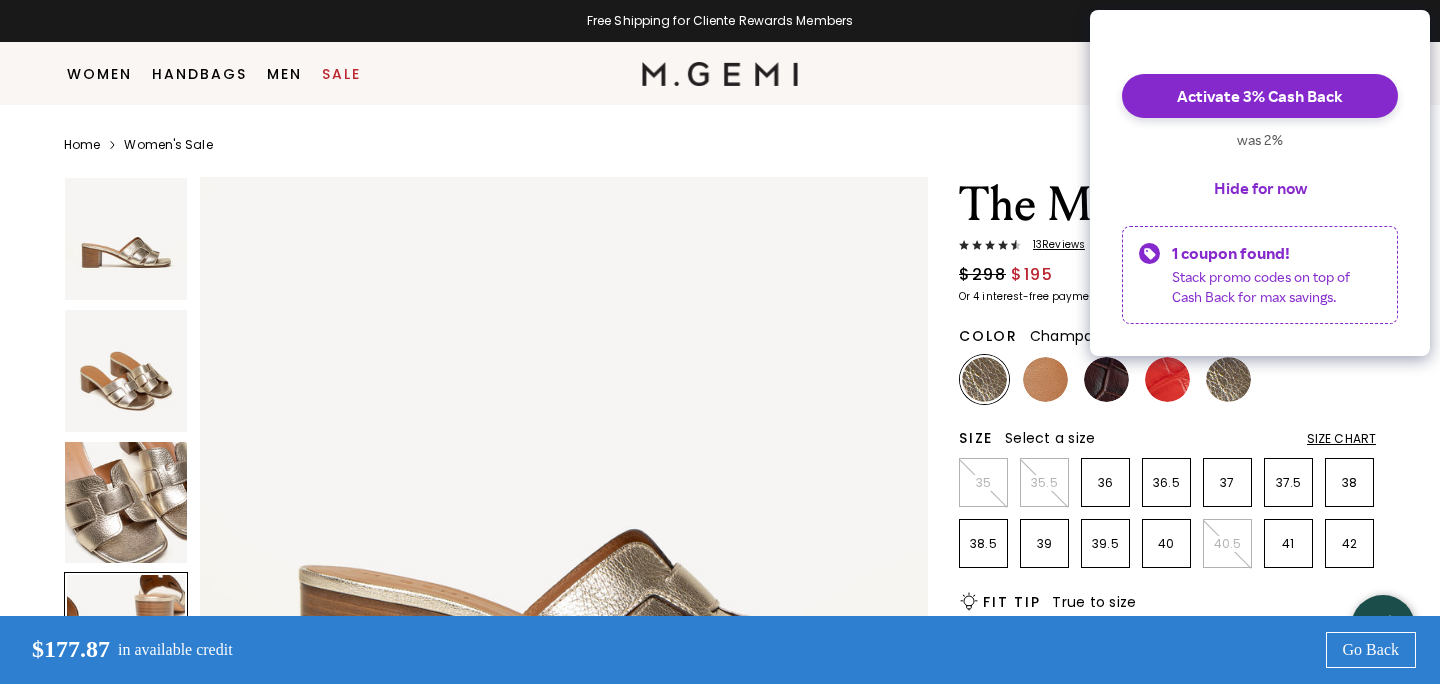 scroll, scrollTop: 807, scrollLeft: 0, axis: vertical 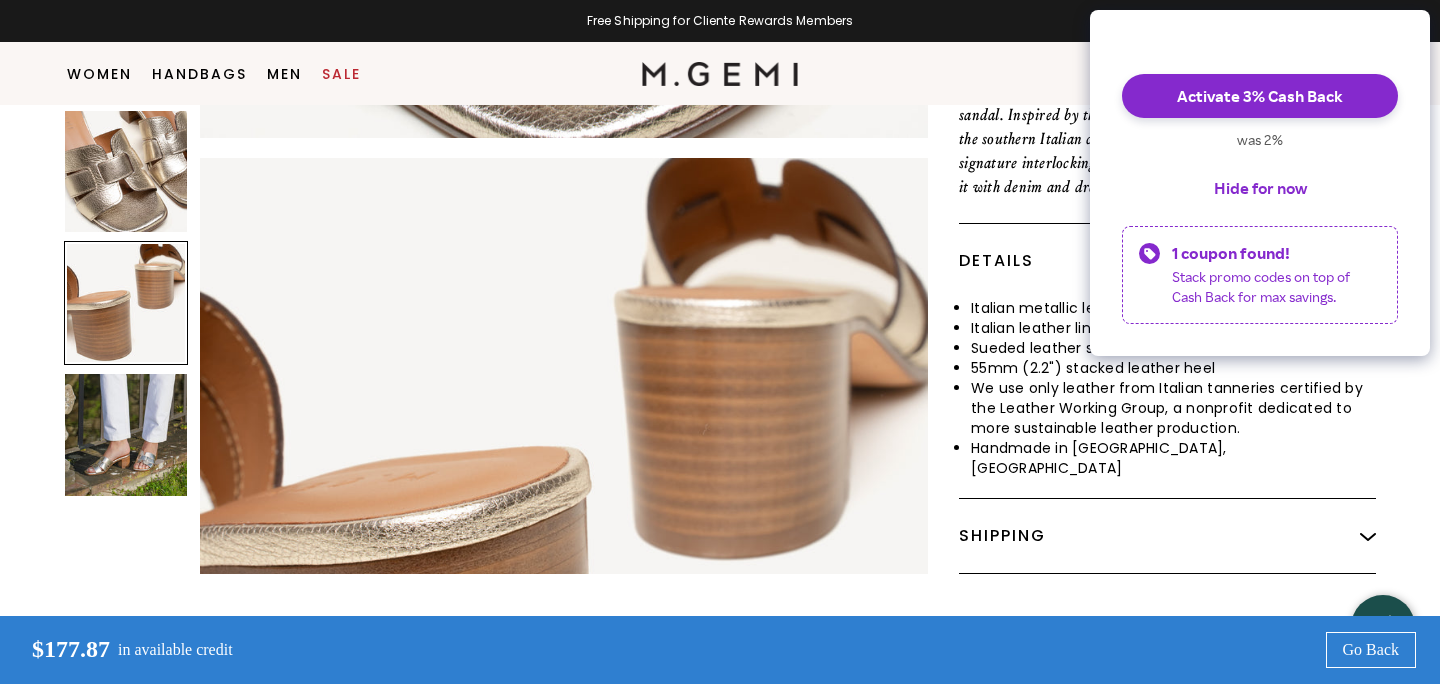 click on "Hide for now" at bounding box center [1260, 188] 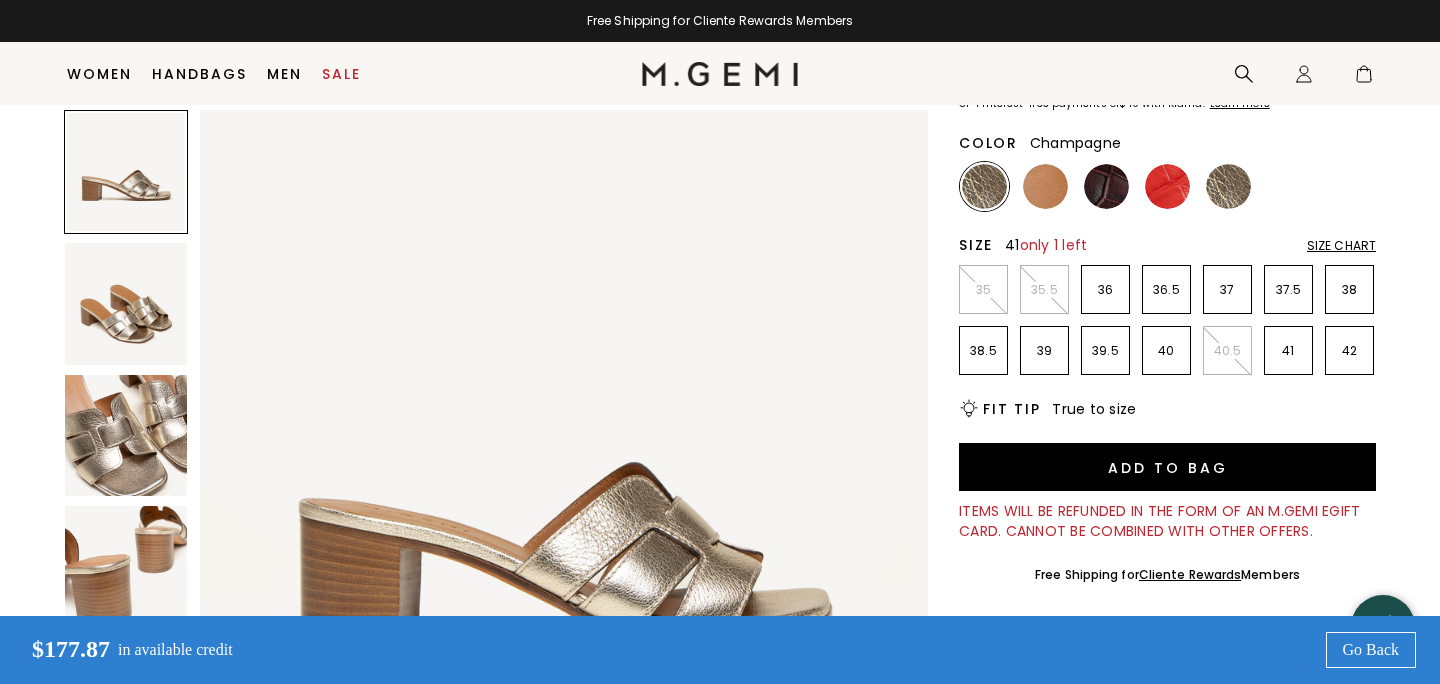 scroll, scrollTop: 193, scrollLeft: 0, axis: vertical 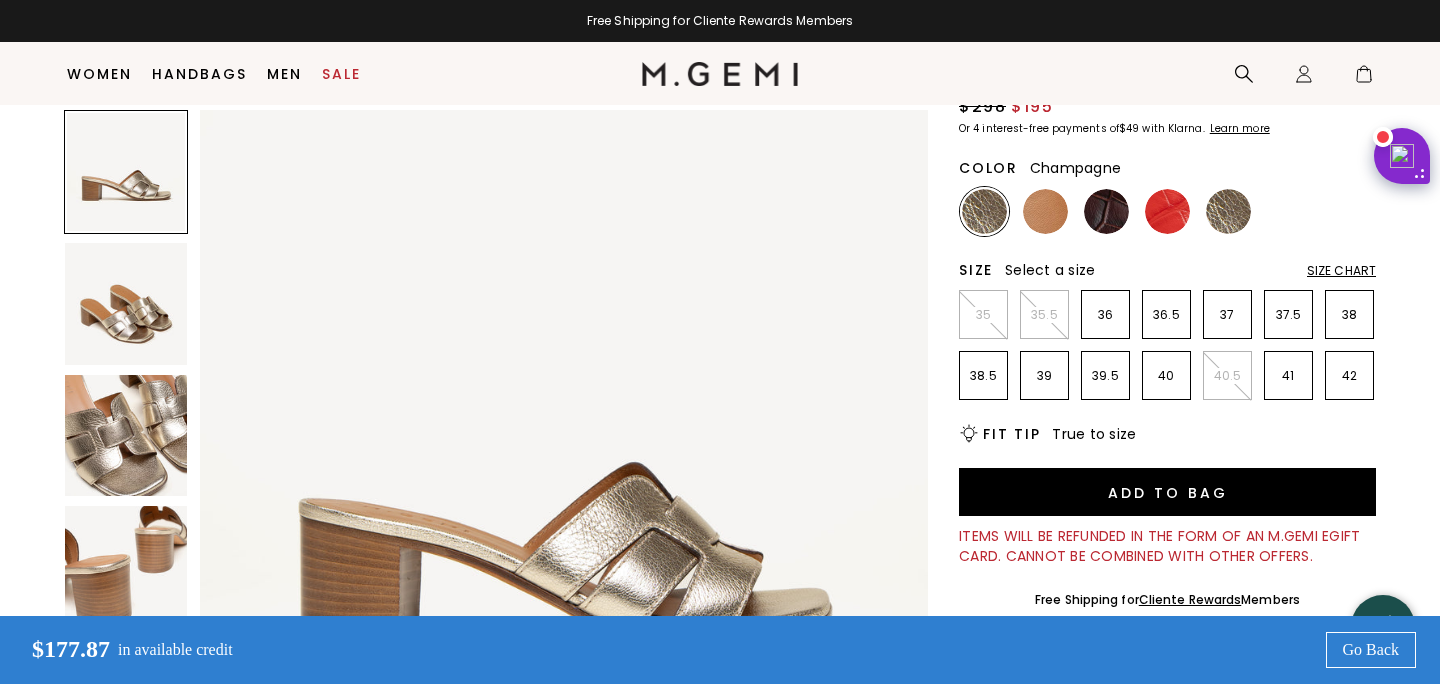 click at bounding box center (126, 436) 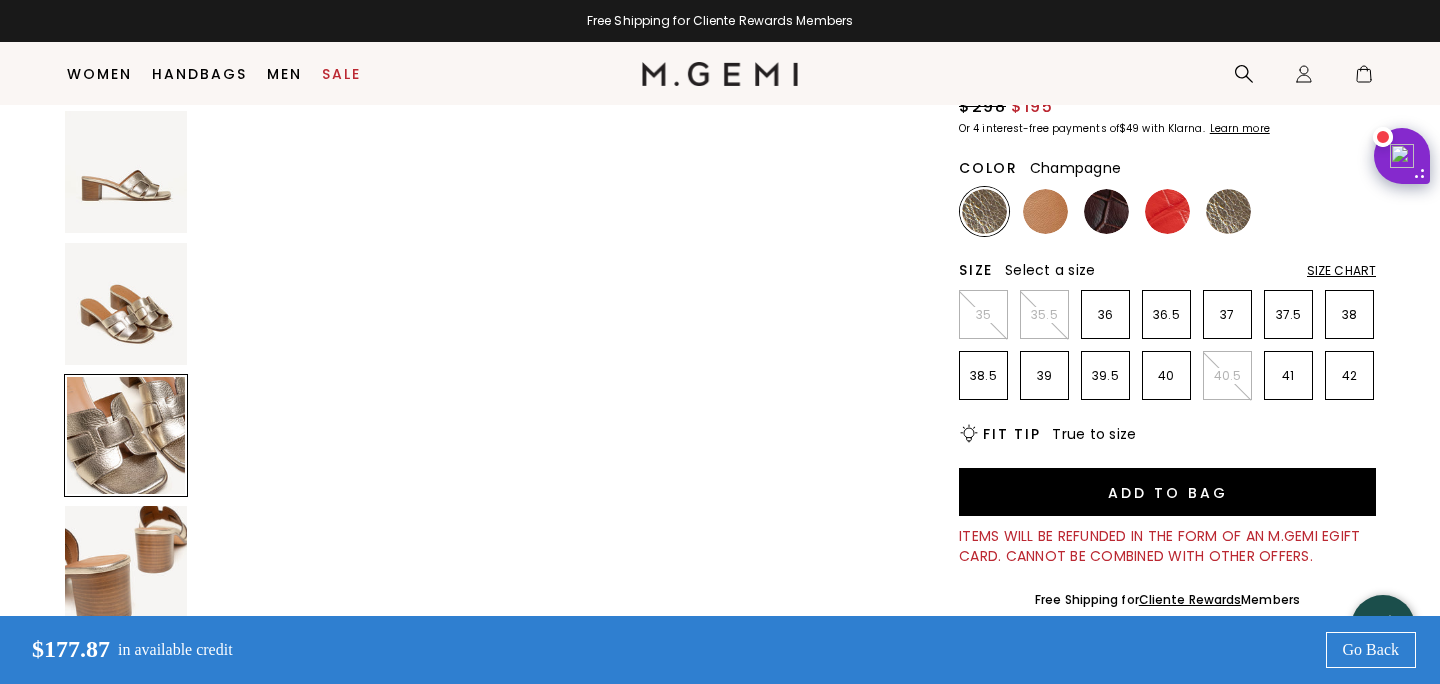 scroll, scrollTop: 1555, scrollLeft: 0, axis: vertical 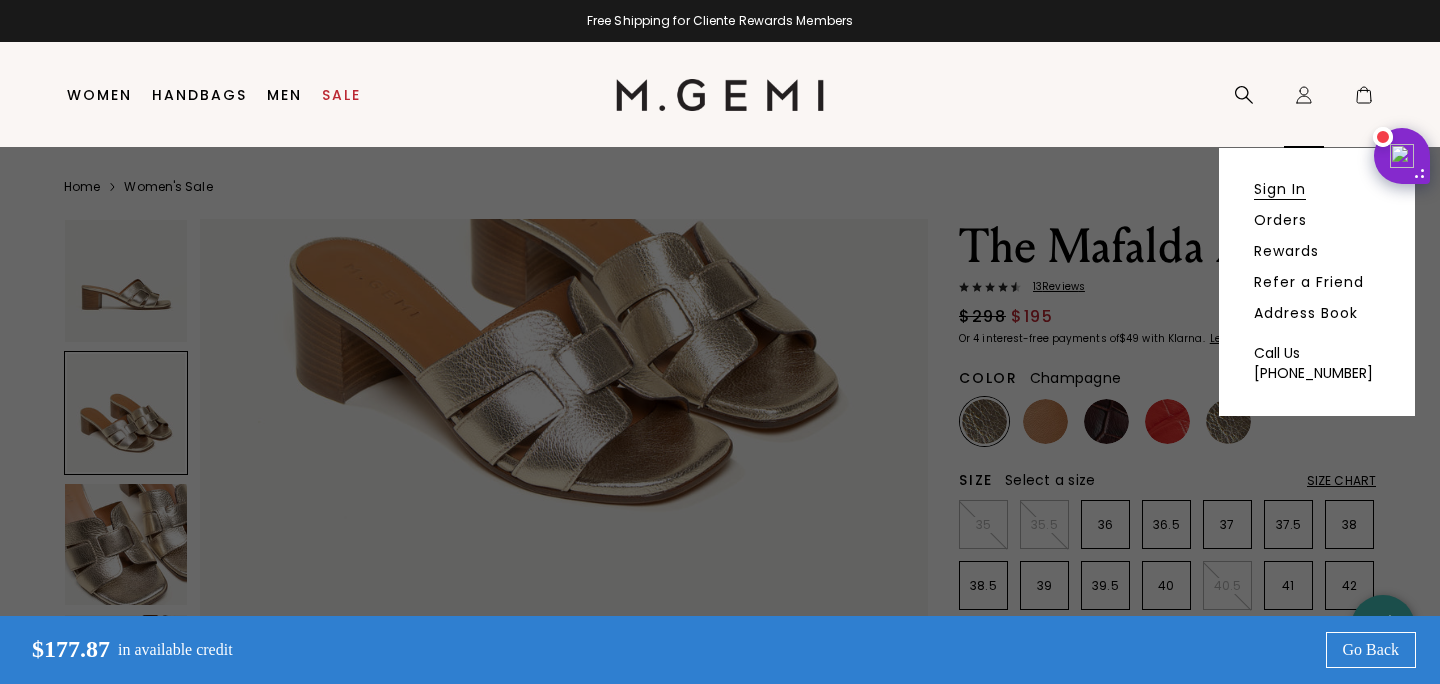 click on "Sign In" at bounding box center [1280, 189] 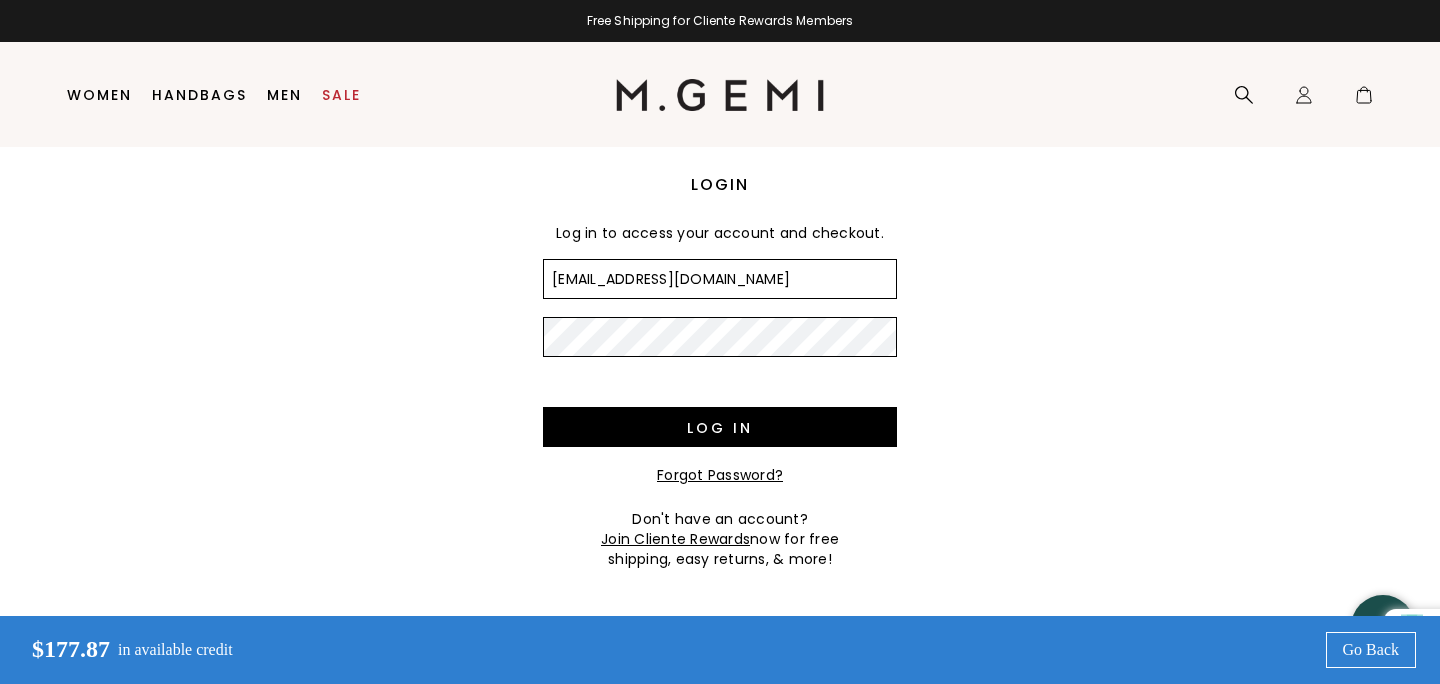 scroll, scrollTop: 0, scrollLeft: 0, axis: both 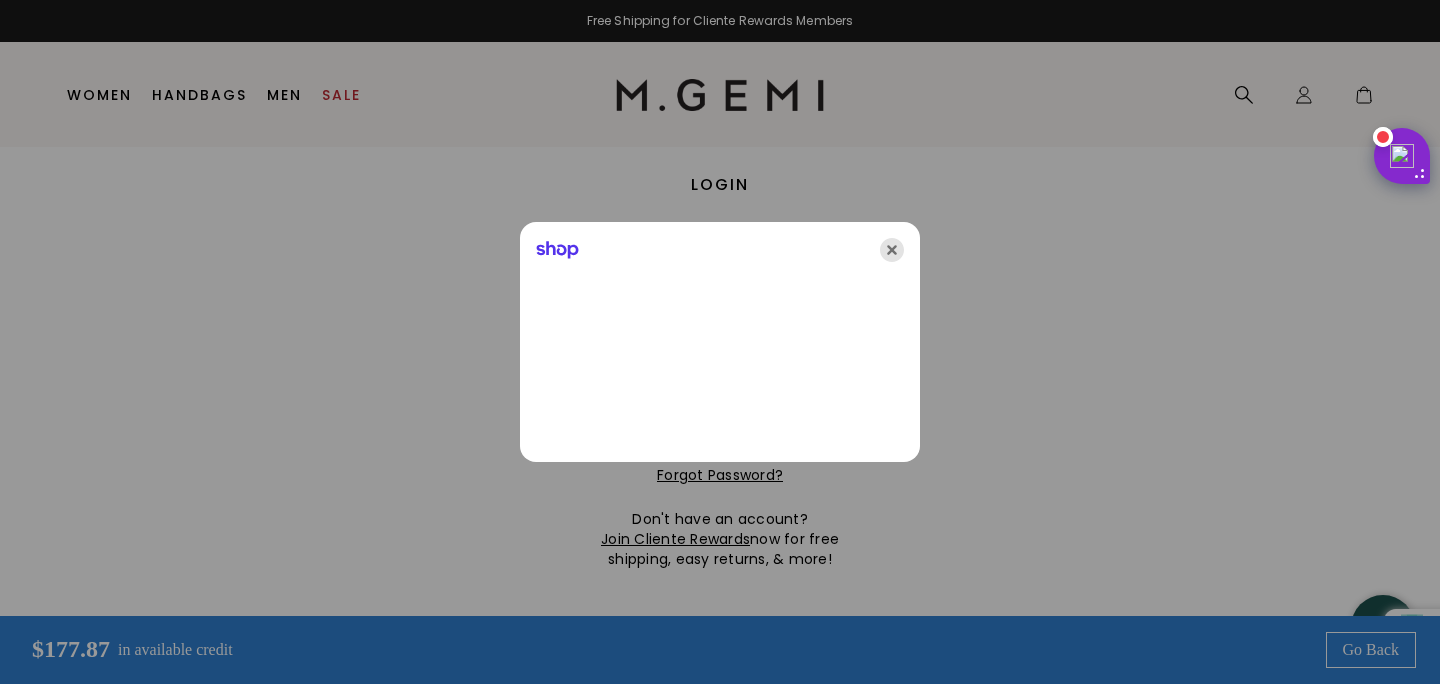click 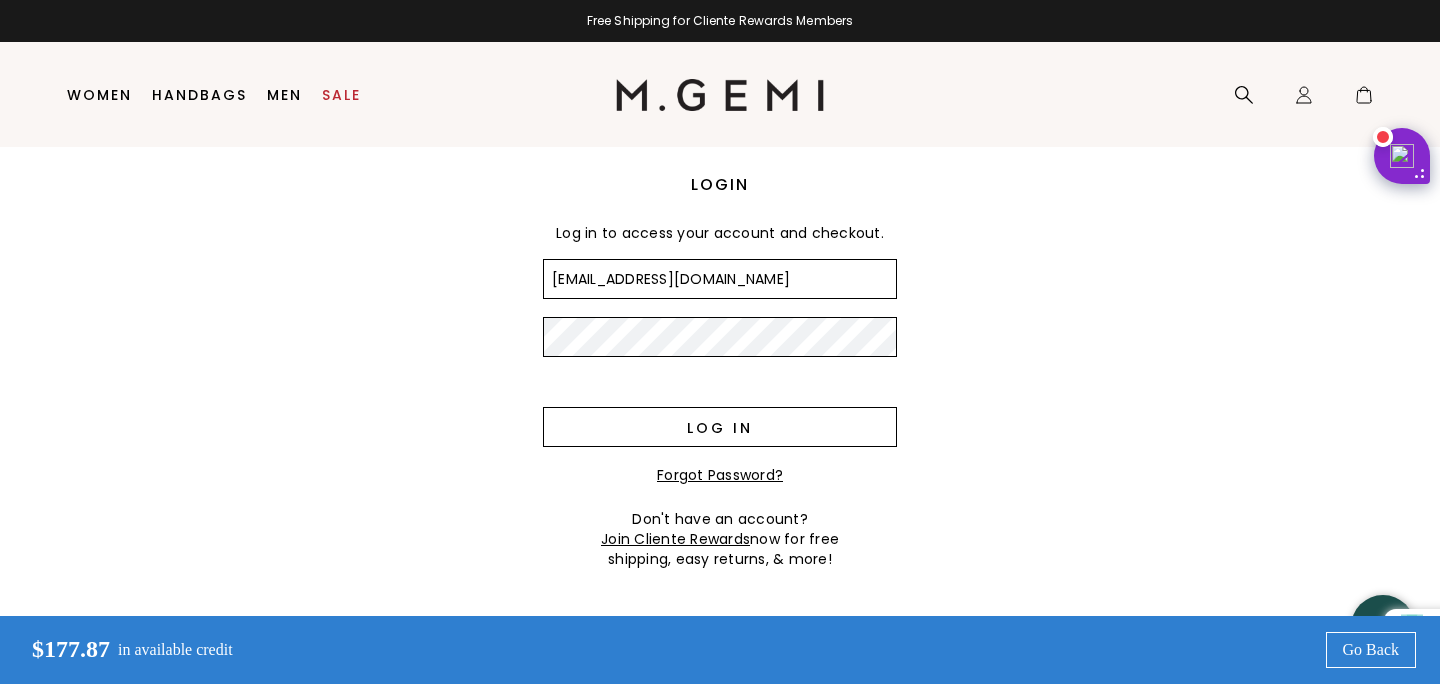 click on "Log in" at bounding box center (720, 427) 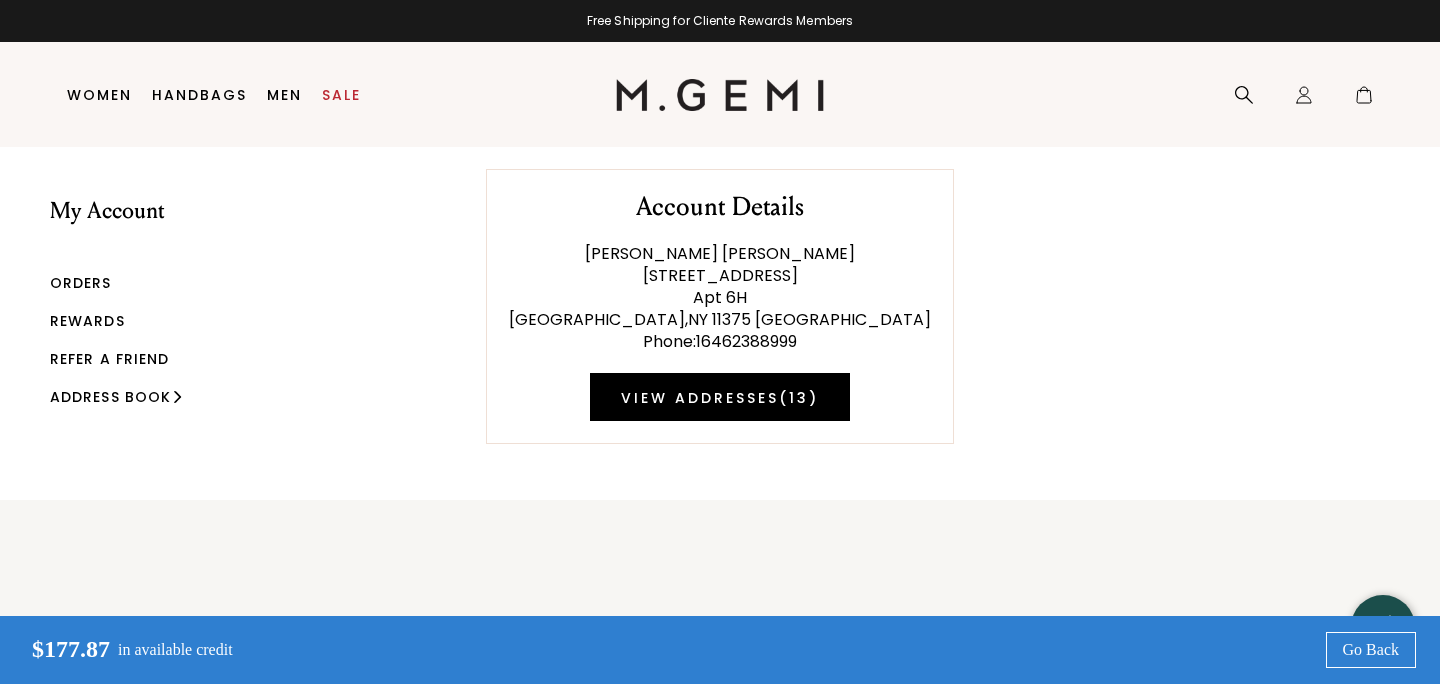scroll, scrollTop: 0, scrollLeft: 0, axis: both 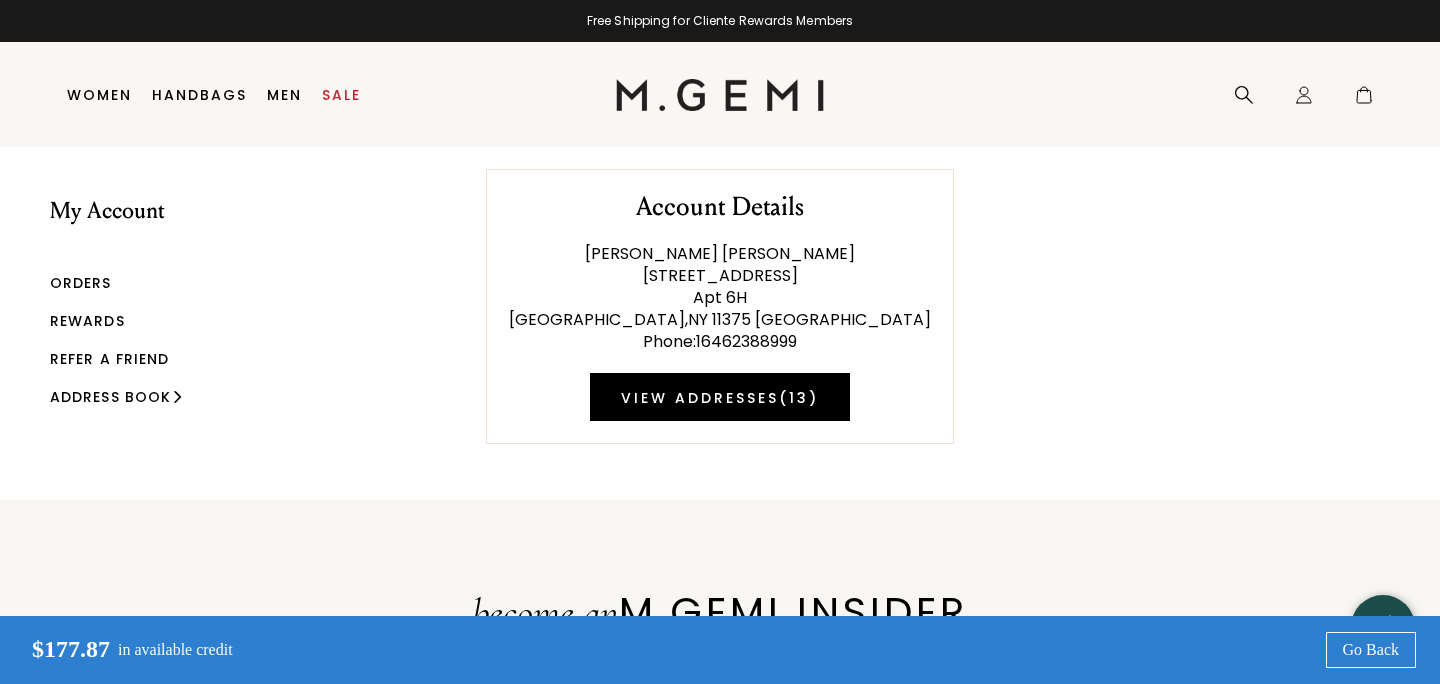 click on "Rewards" at bounding box center [87, 321] 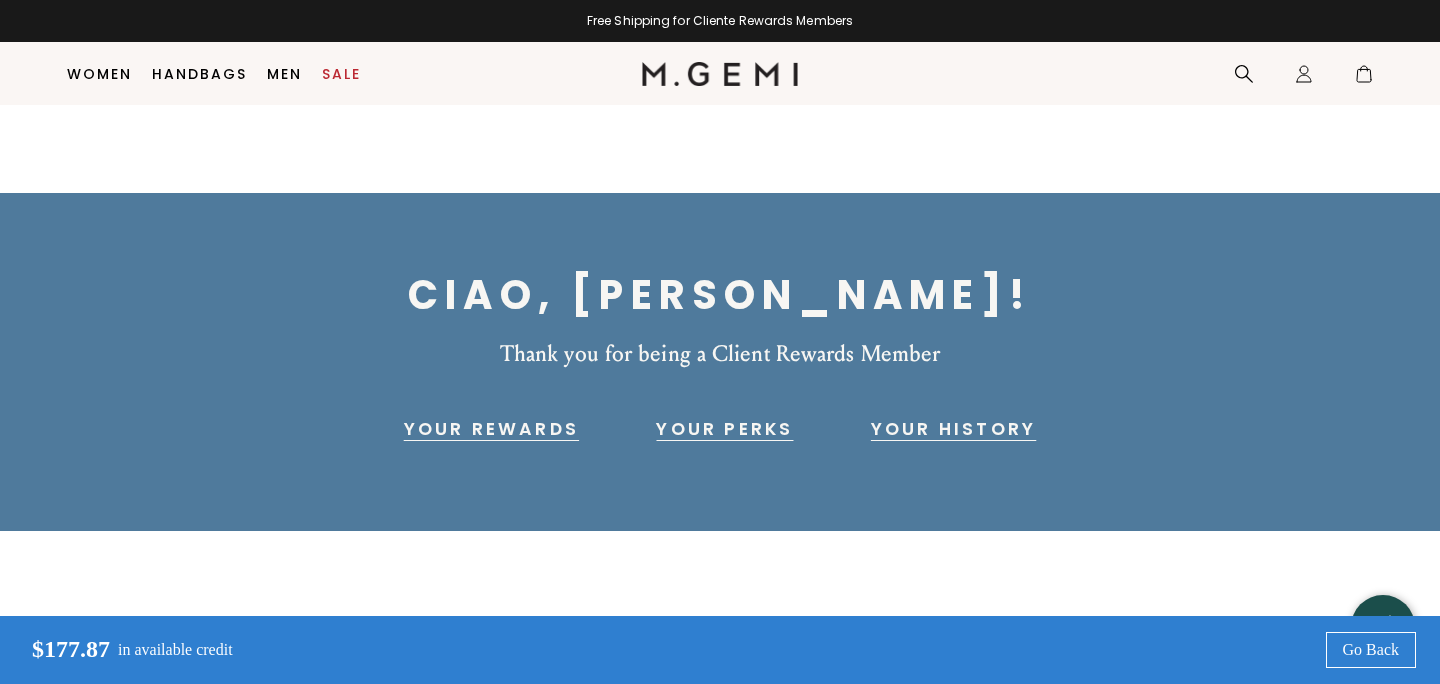 scroll, scrollTop: 497, scrollLeft: 0, axis: vertical 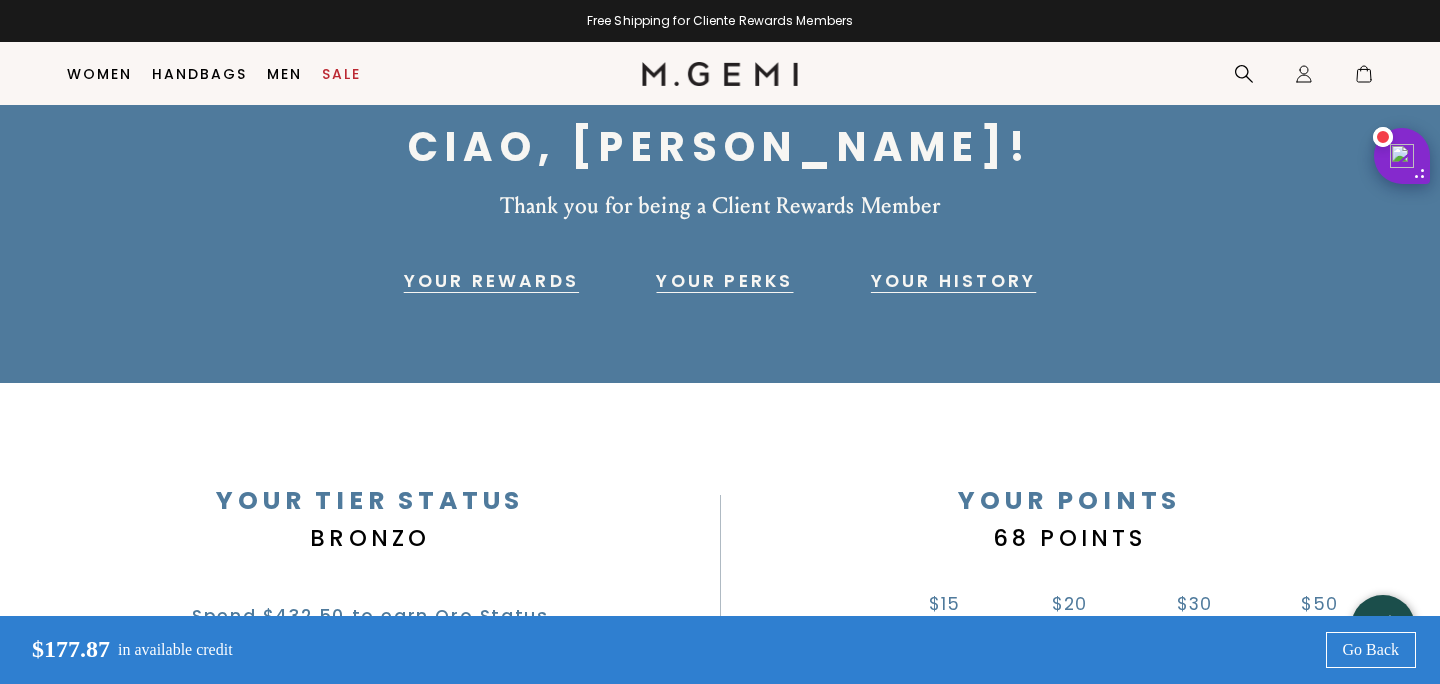click on "Your Rewards" at bounding box center (491, 281) 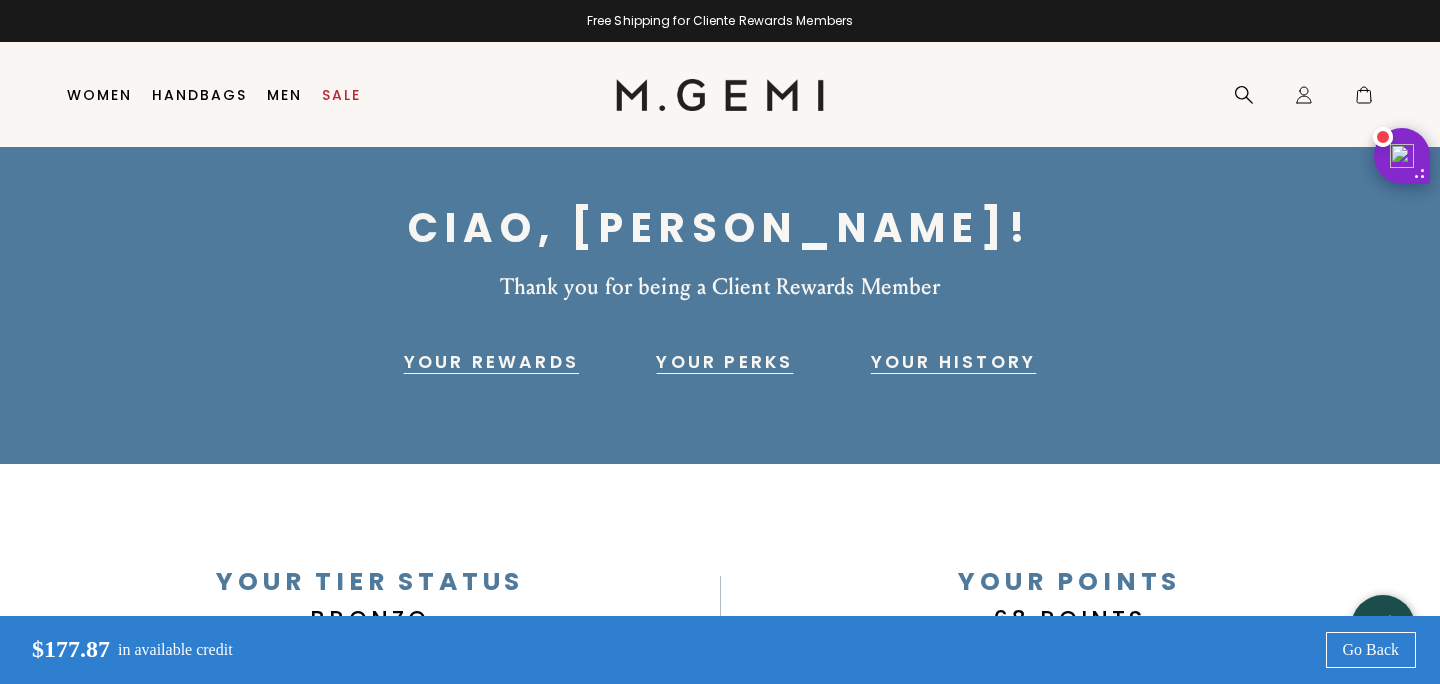 scroll, scrollTop: 0, scrollLeft: 0, axis: both 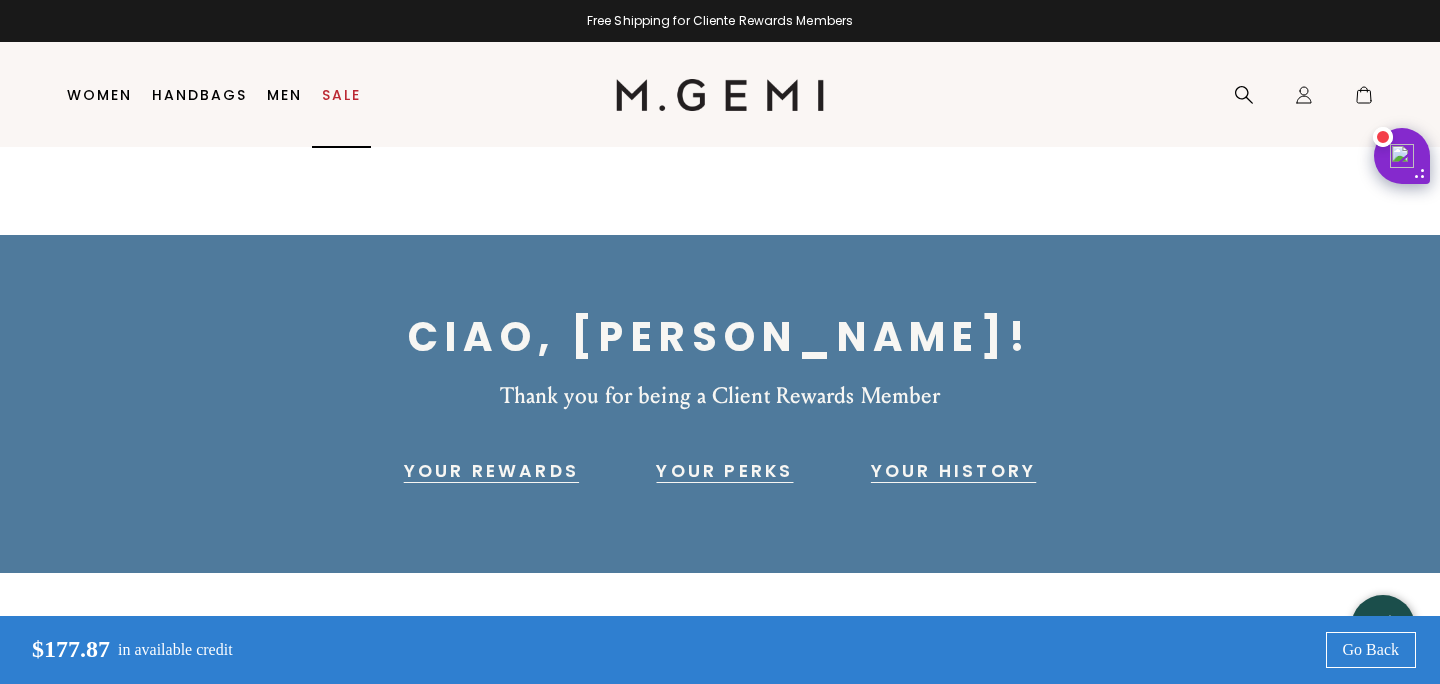 click on "Sale" at bounding box center [341, 95] 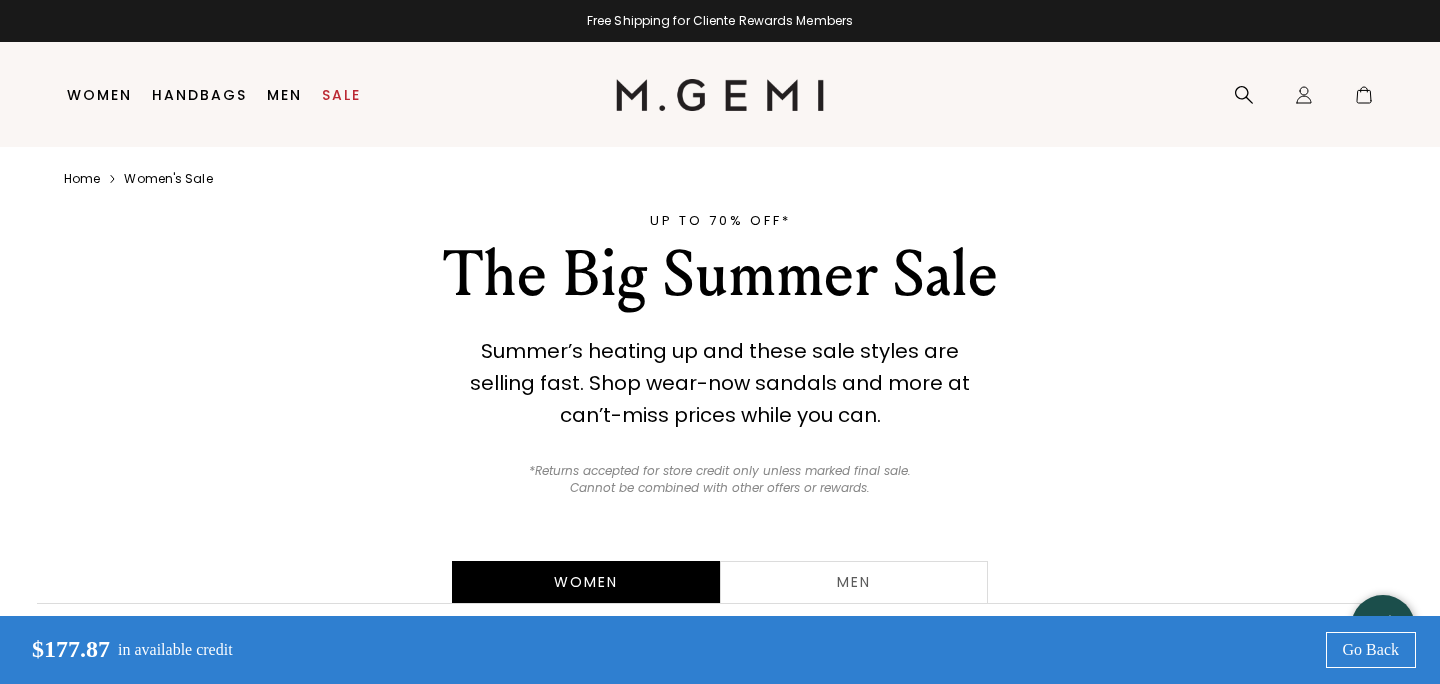 scroll, scrollTop: 0, scrollLeft: 0, axis: both 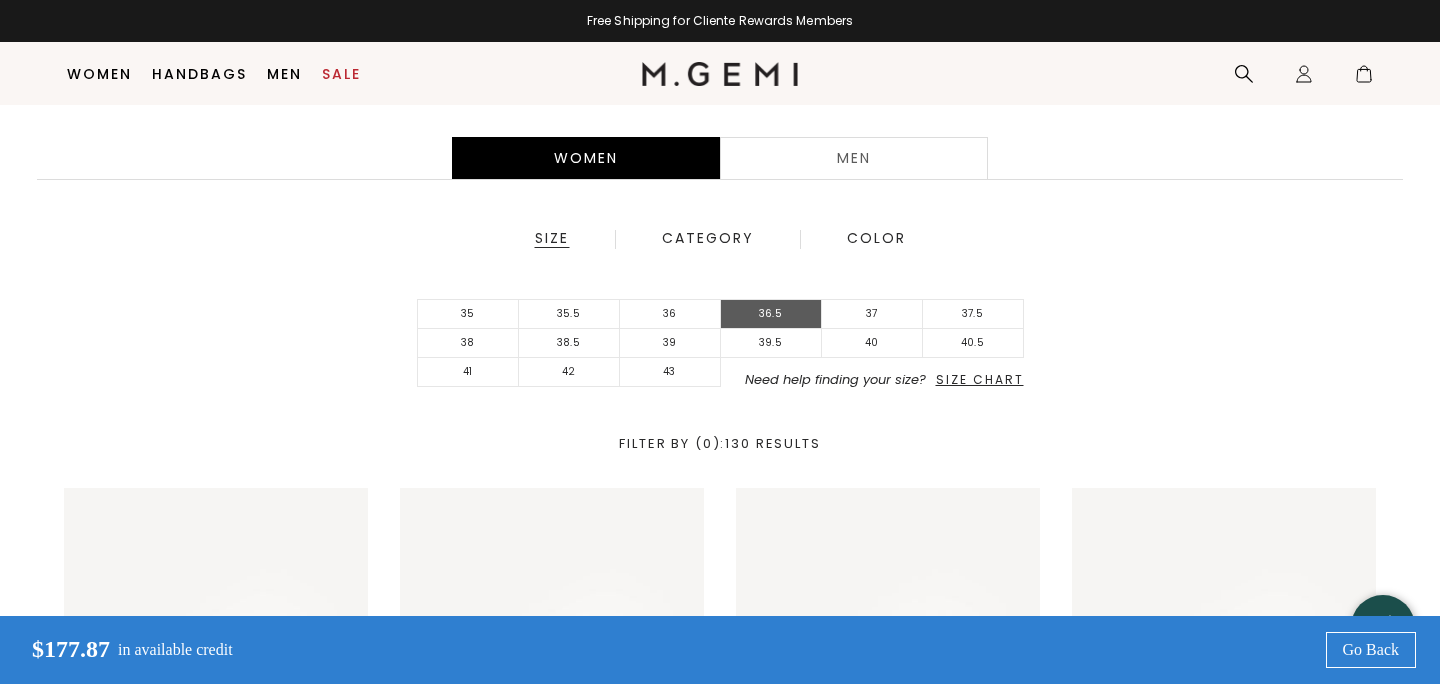click on "36.5" at bounding box center (771, 314) 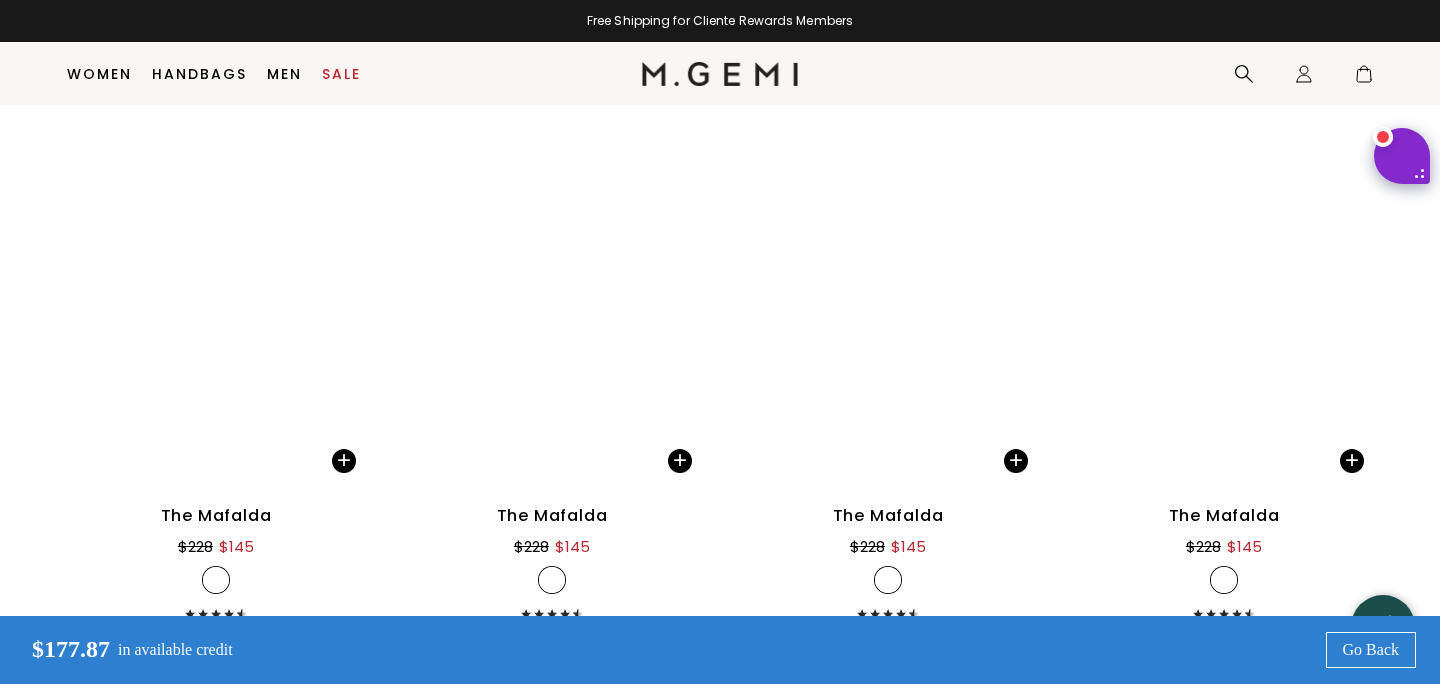 scroll, scrollTop: 5718, scrollLeft: 0, axis: vertical 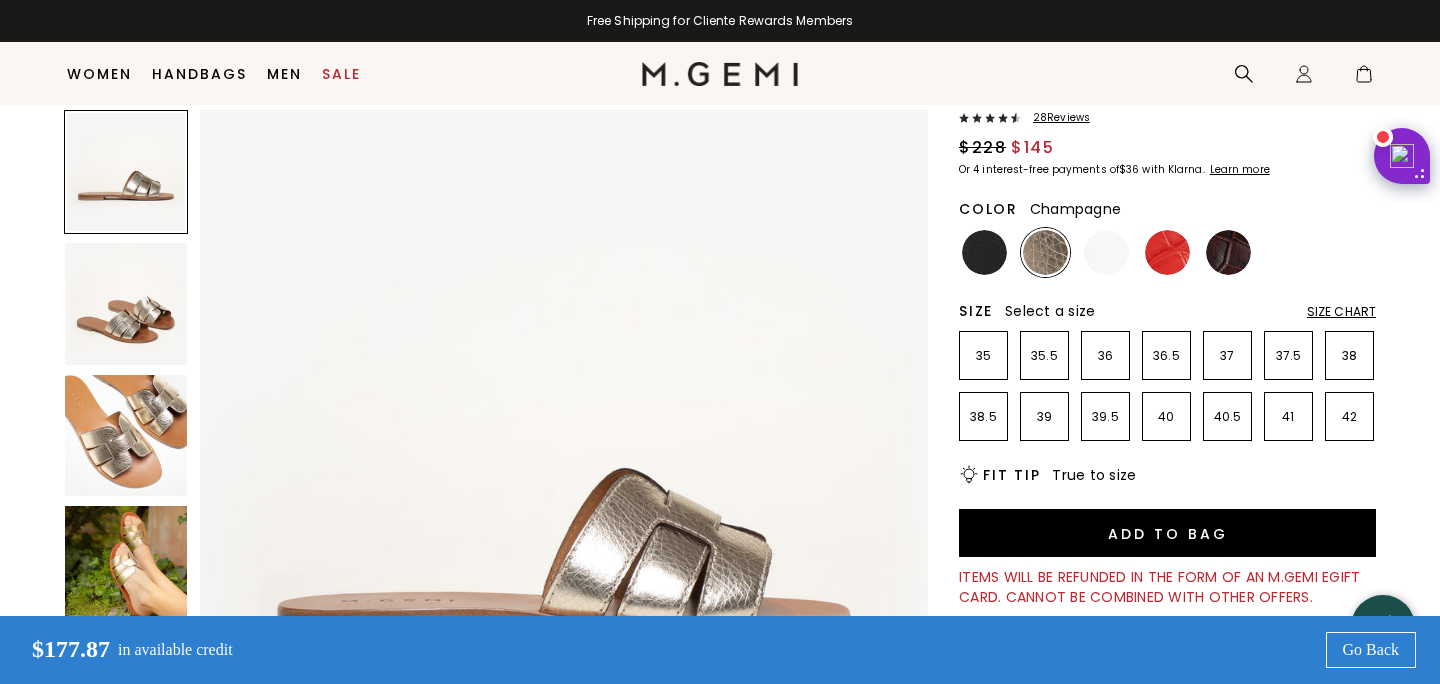 click at bounding box center [126, 436] 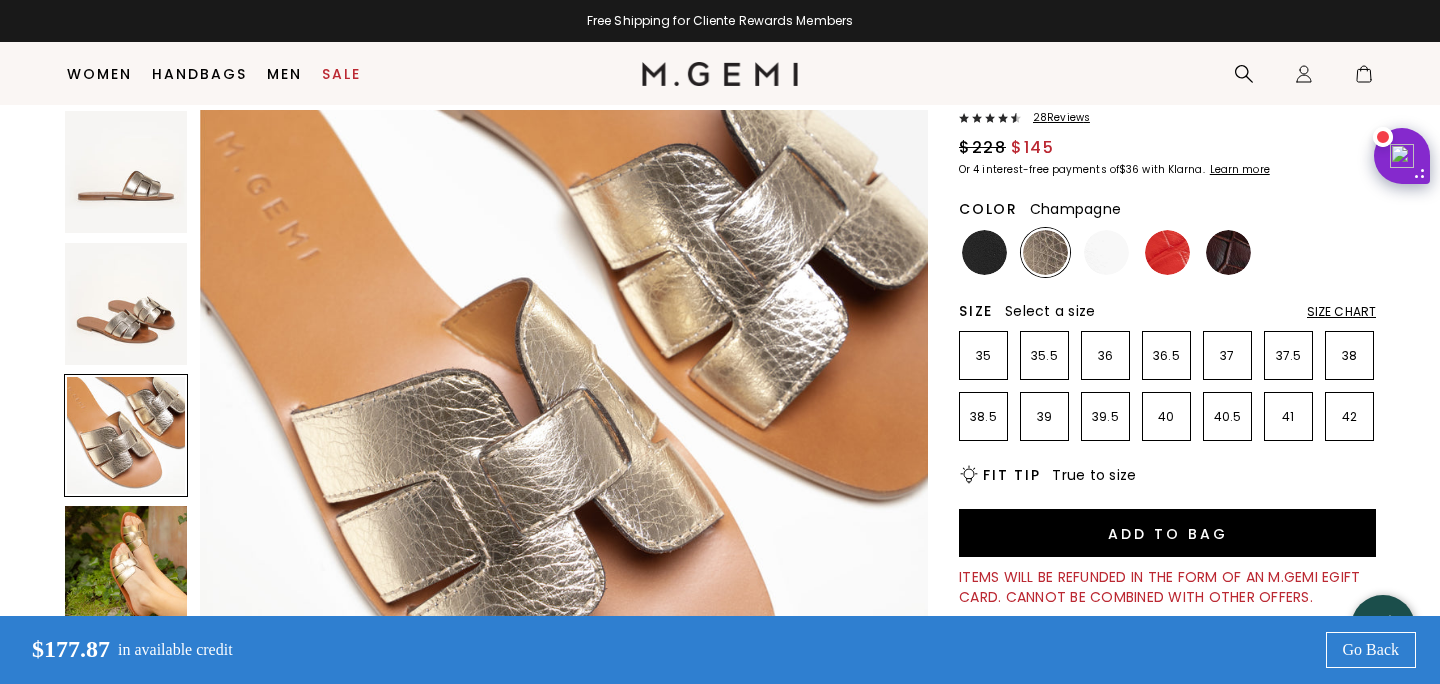 scroll, scrollTop: 1558, scrollLeft: 0, axis: vertical 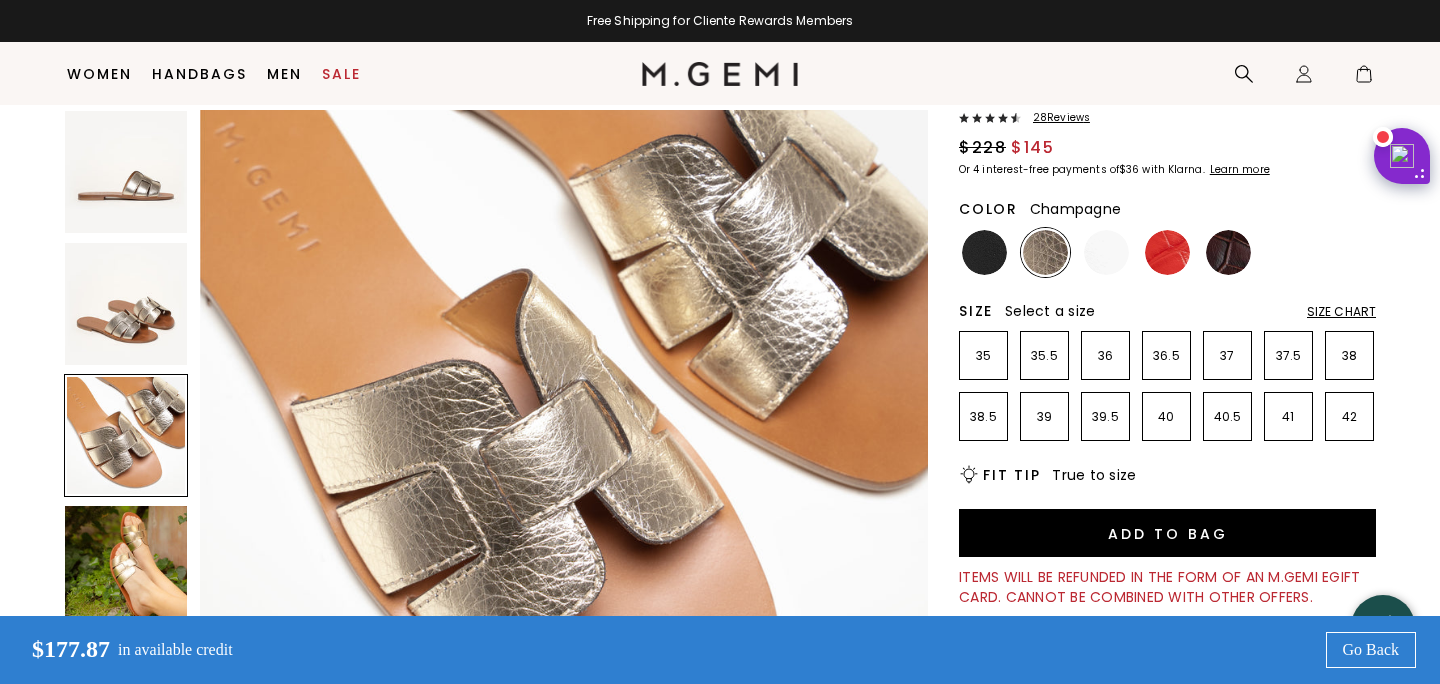 click at bounding box center (126, 567) 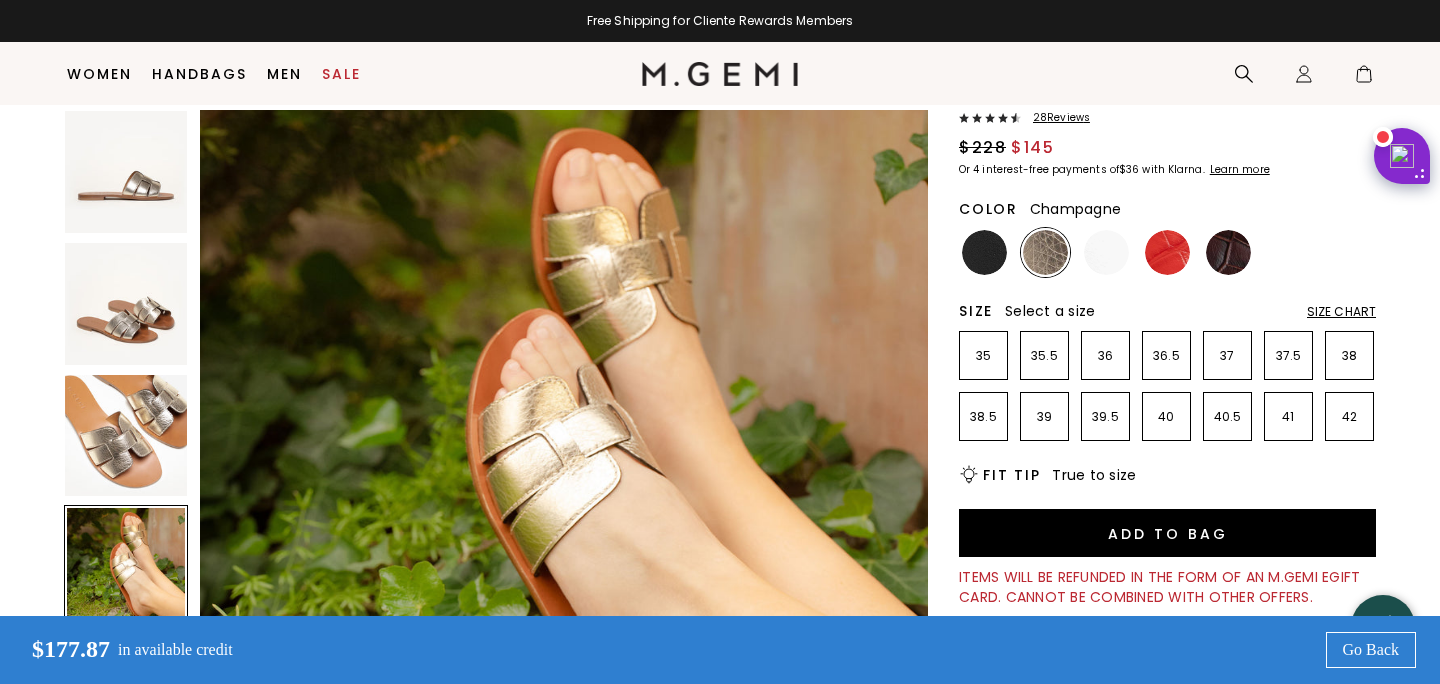 scroll, scrollTop: 2265, scrollLeft: 0, axis: vertical 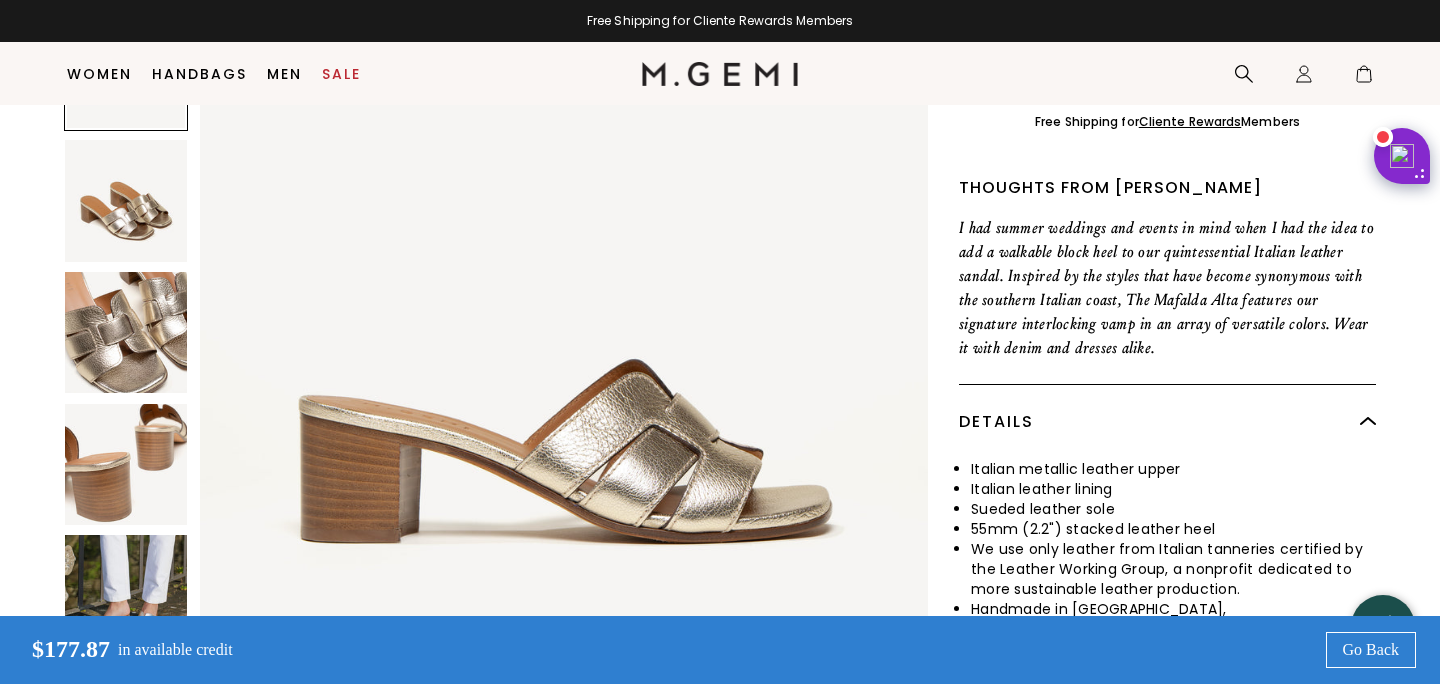 click at bounding box center (126, 596) 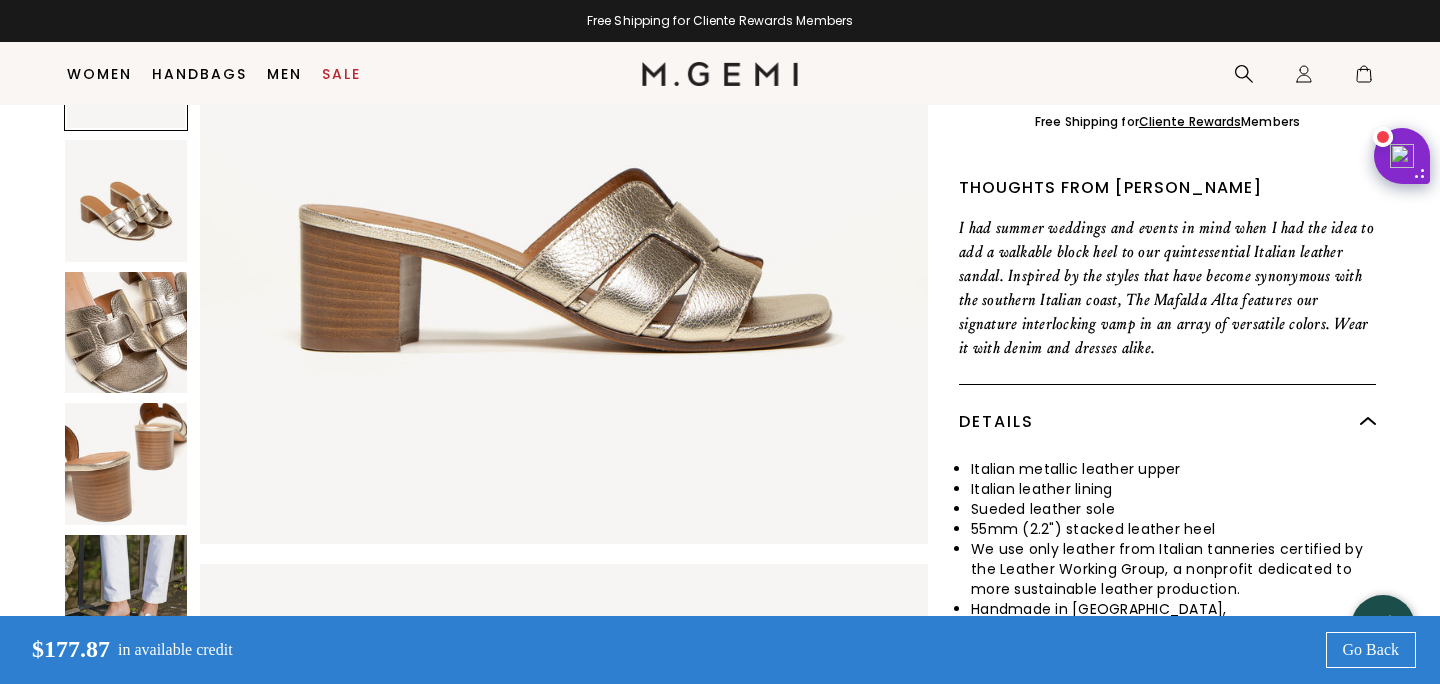 scroll, scrollTop: 0, scrollLeft: 0, axis: both 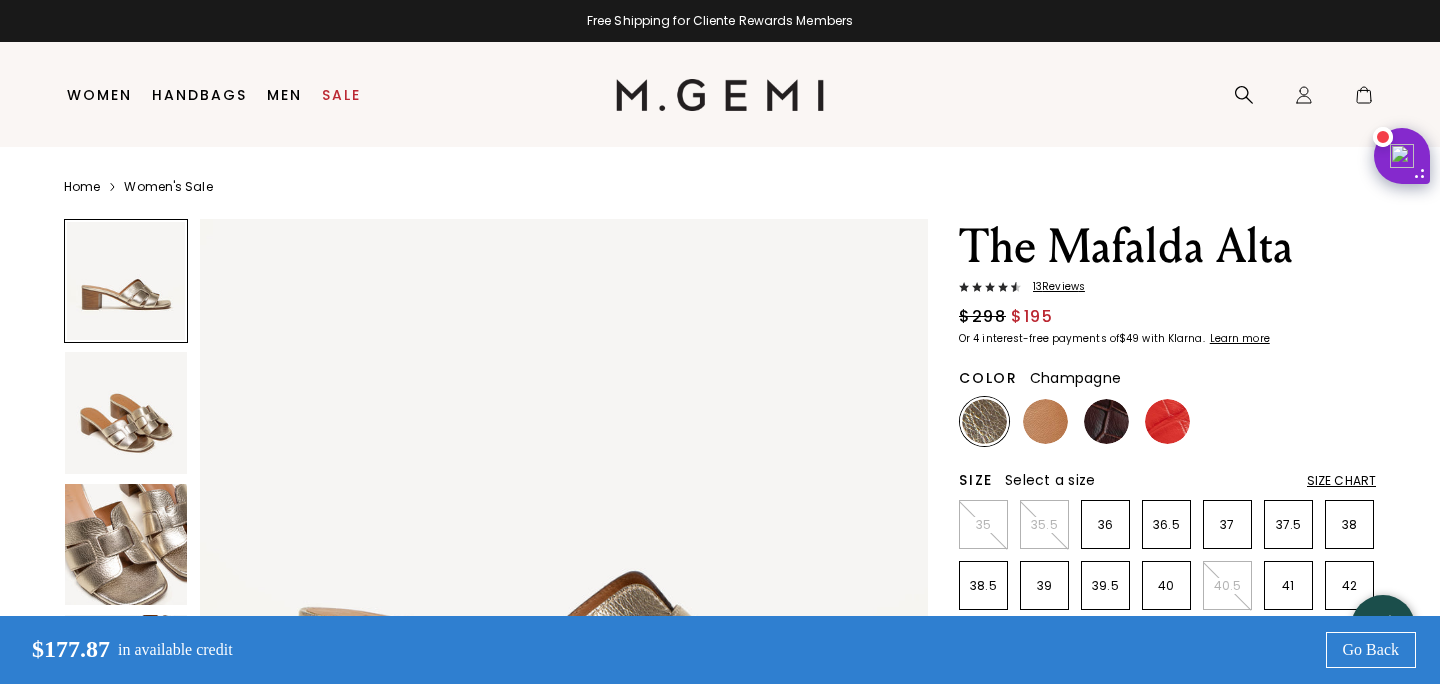 click on "13  Review s" at bounding box center [1053, 287] 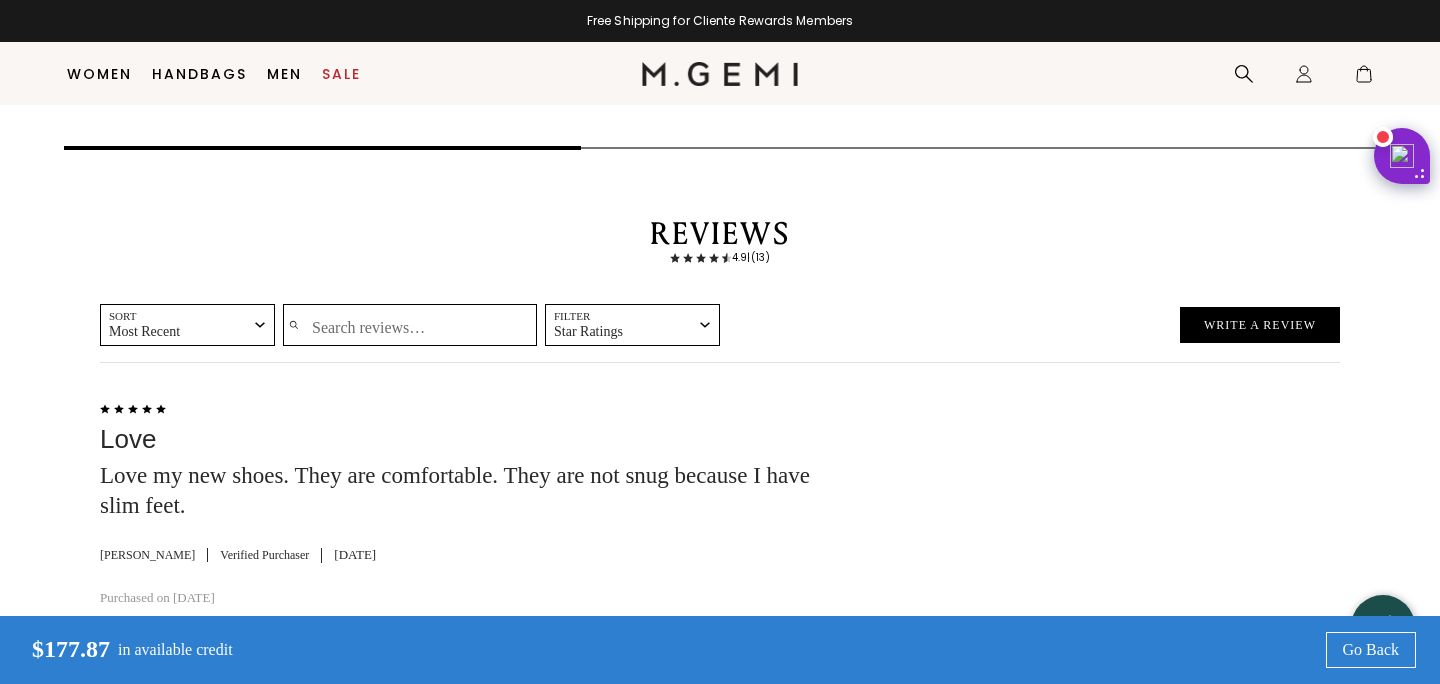 scroll, scrollTop: 2986, scrollLeft: 0, axis: vertical 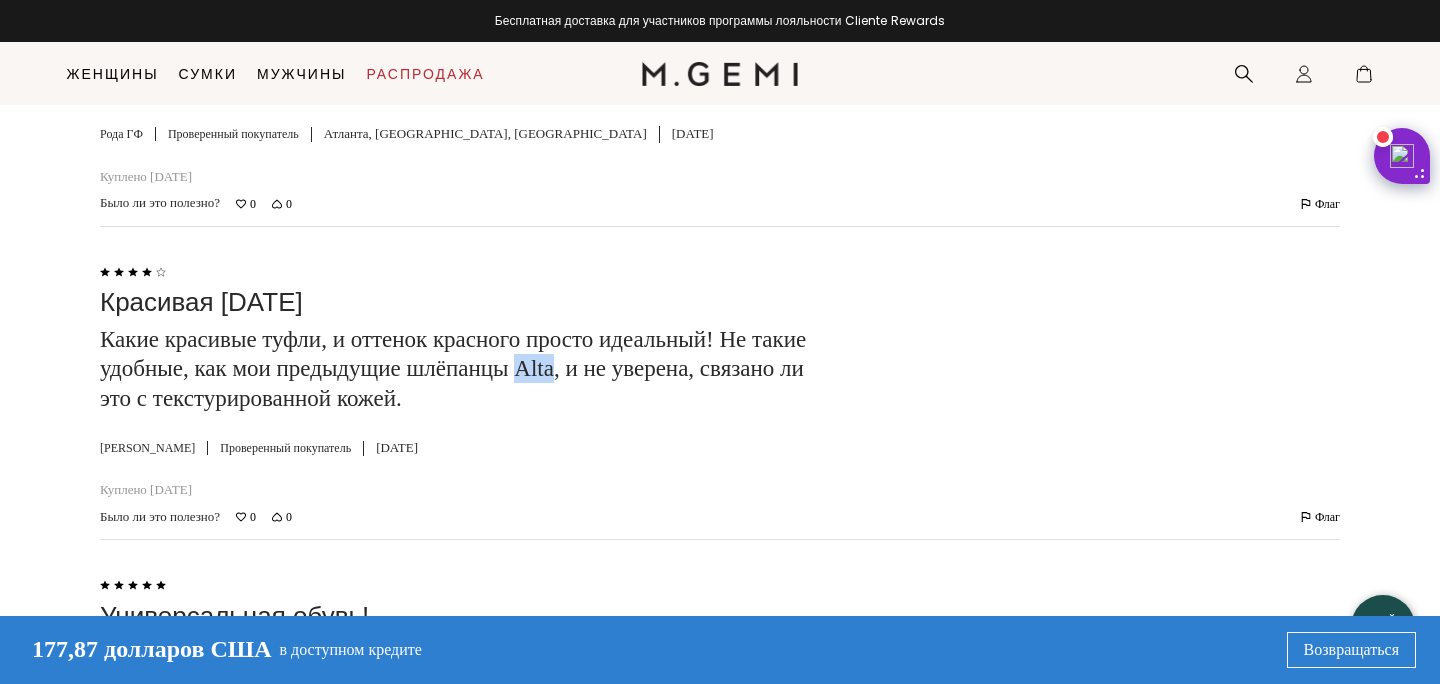 drag, startPoint x: 665, startPoint y: 332, endPoint x: 627, endPoint y: 332, distance: 38 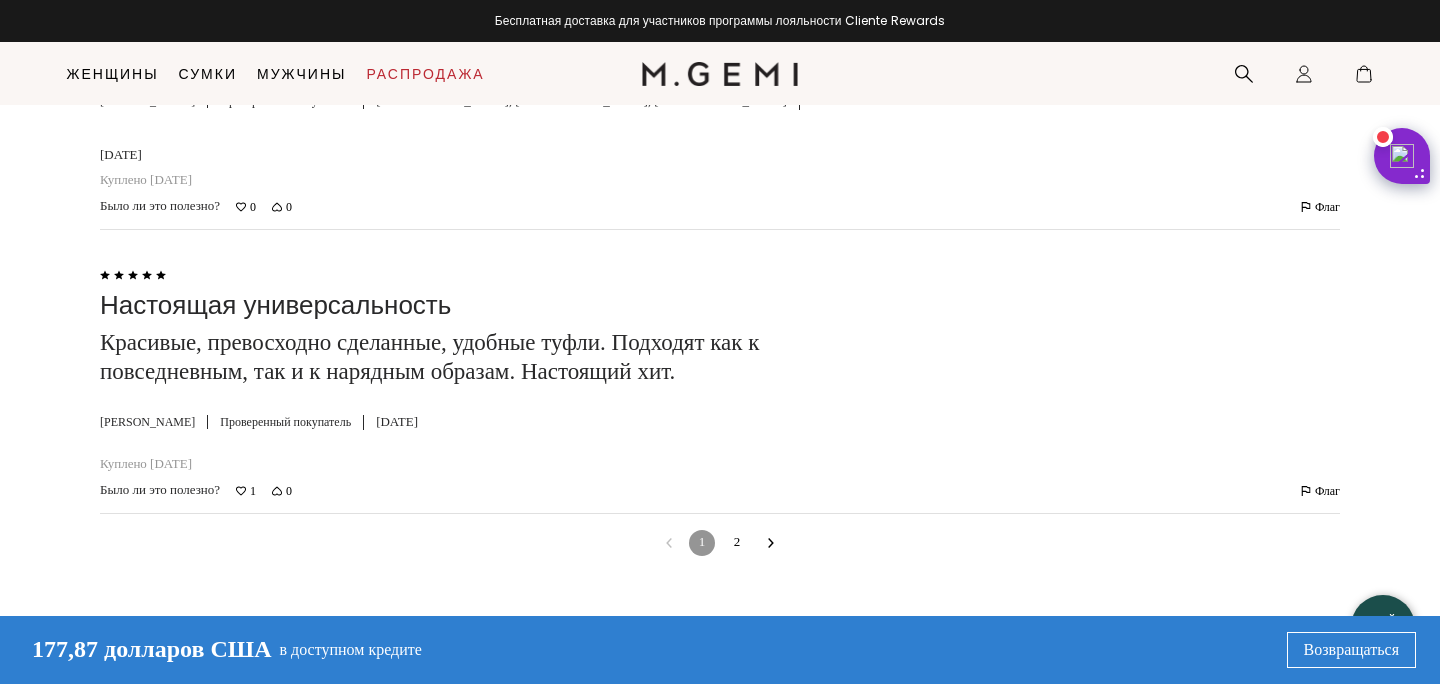 scroll, scrollTop: 6014, scrollLeft: 0, axis: vertical 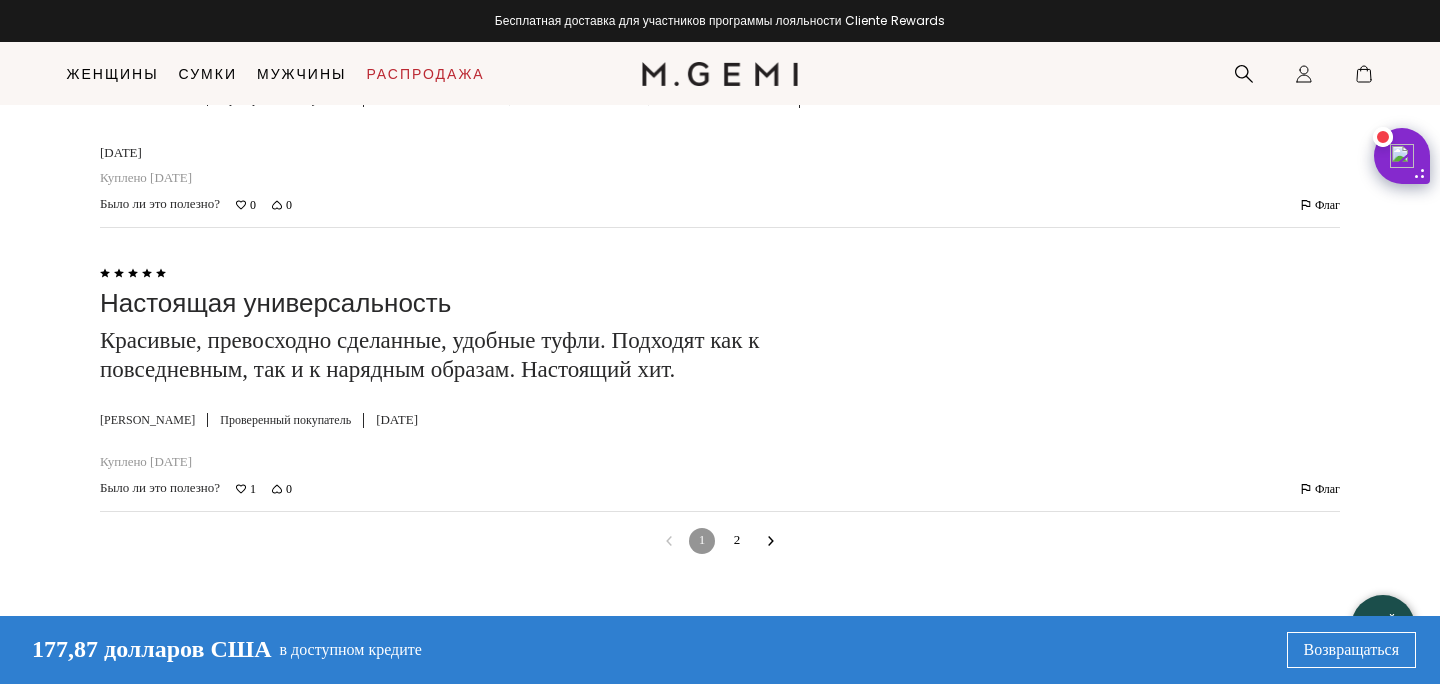 click 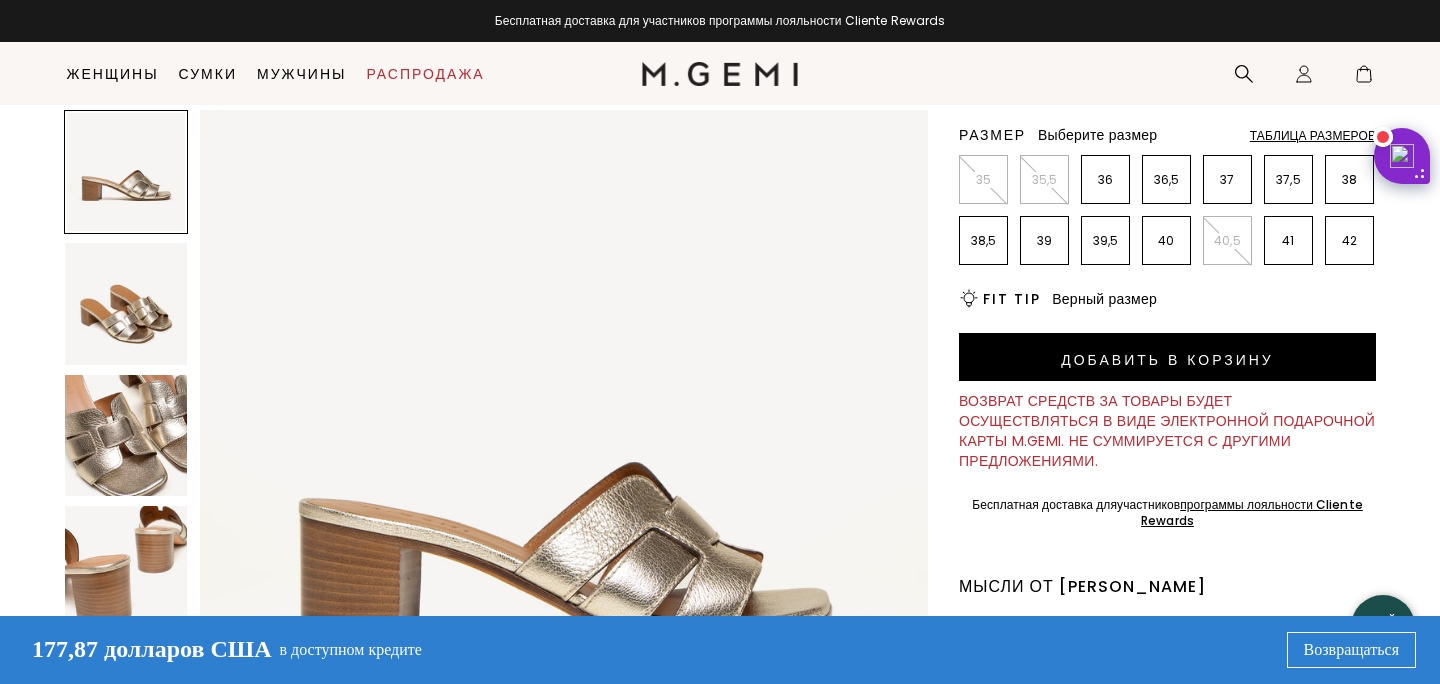 scroll, scrollTop: 0, scrollLeft: 0, axis: both 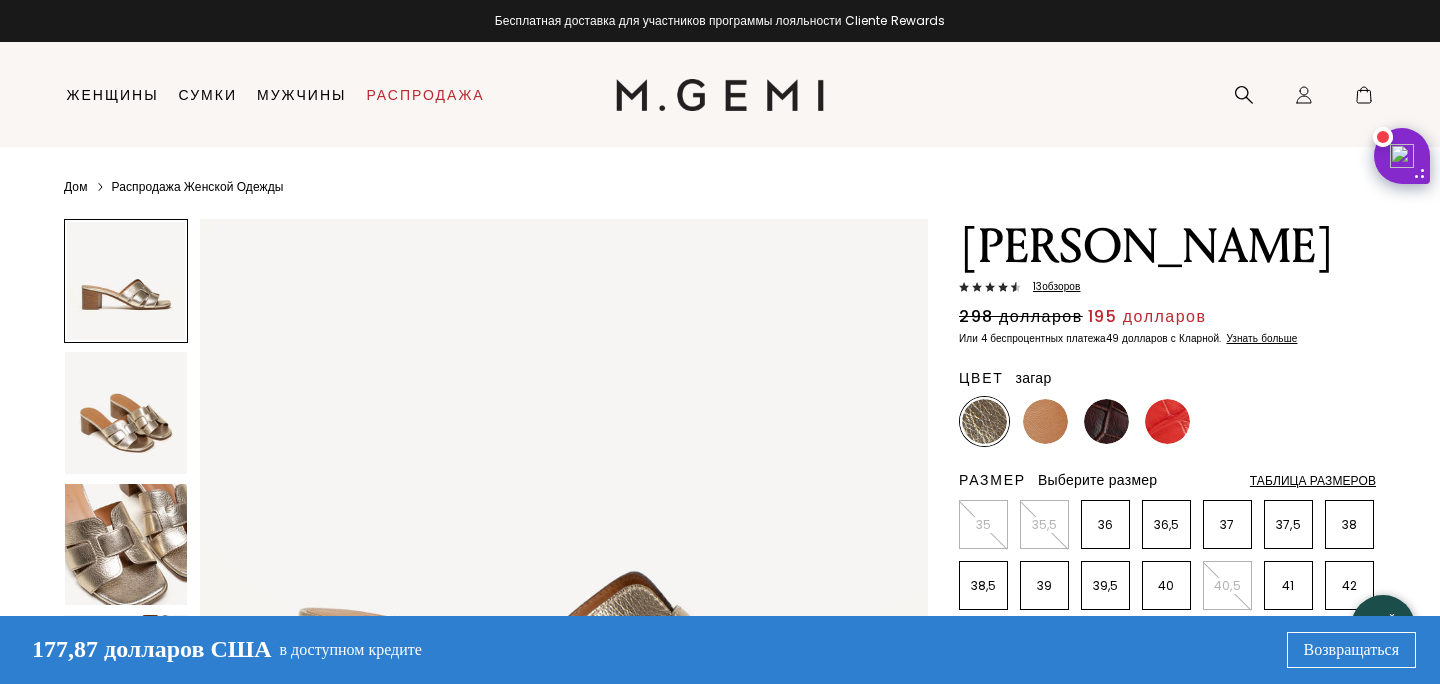 click at bounding box center [1045, 421] 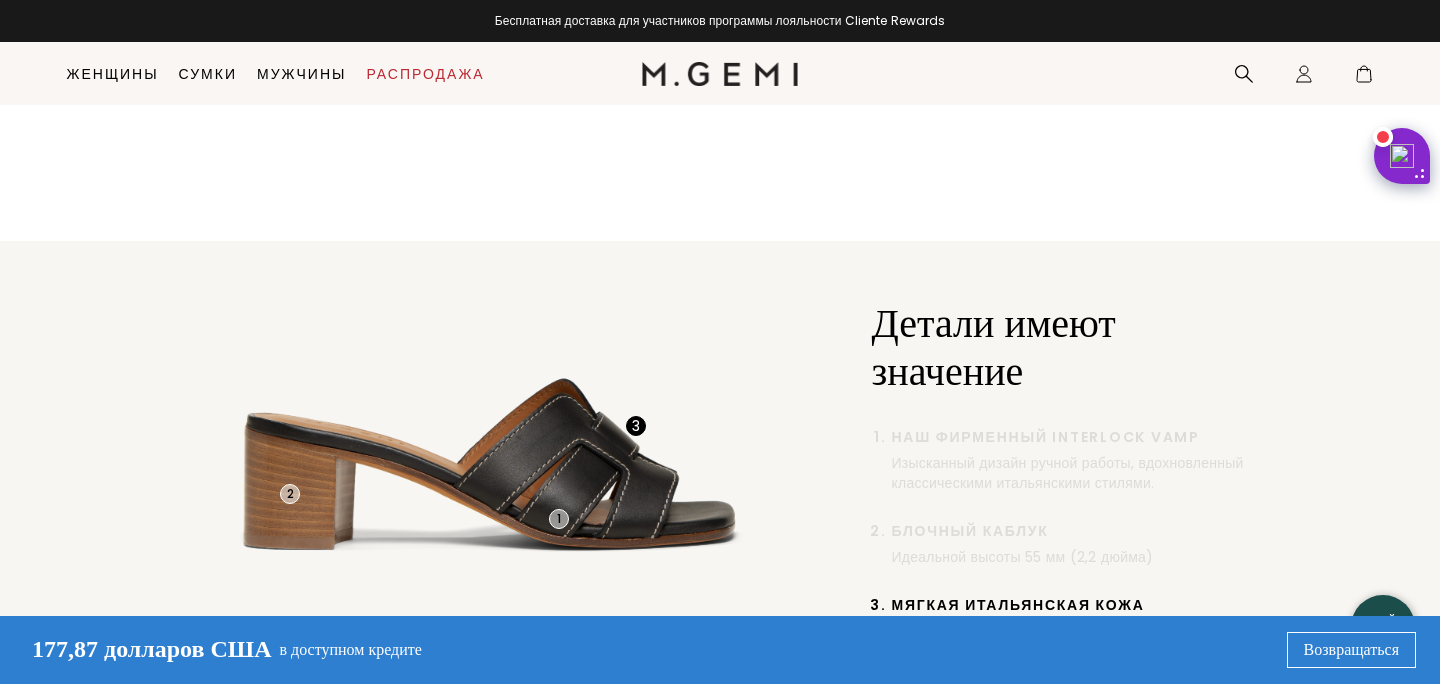 scroll, scrollTop: 0, scrollLeft: 0, axis: both 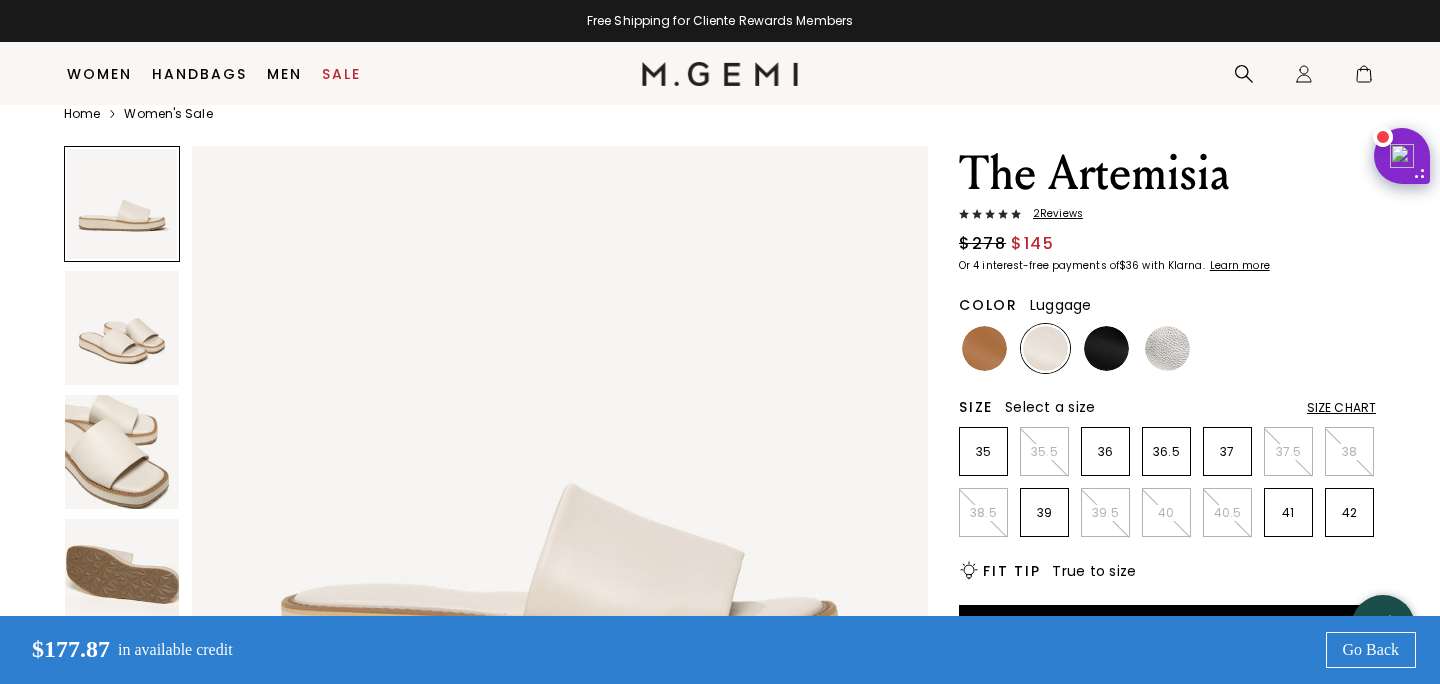 click at bounding box center [984, 348] 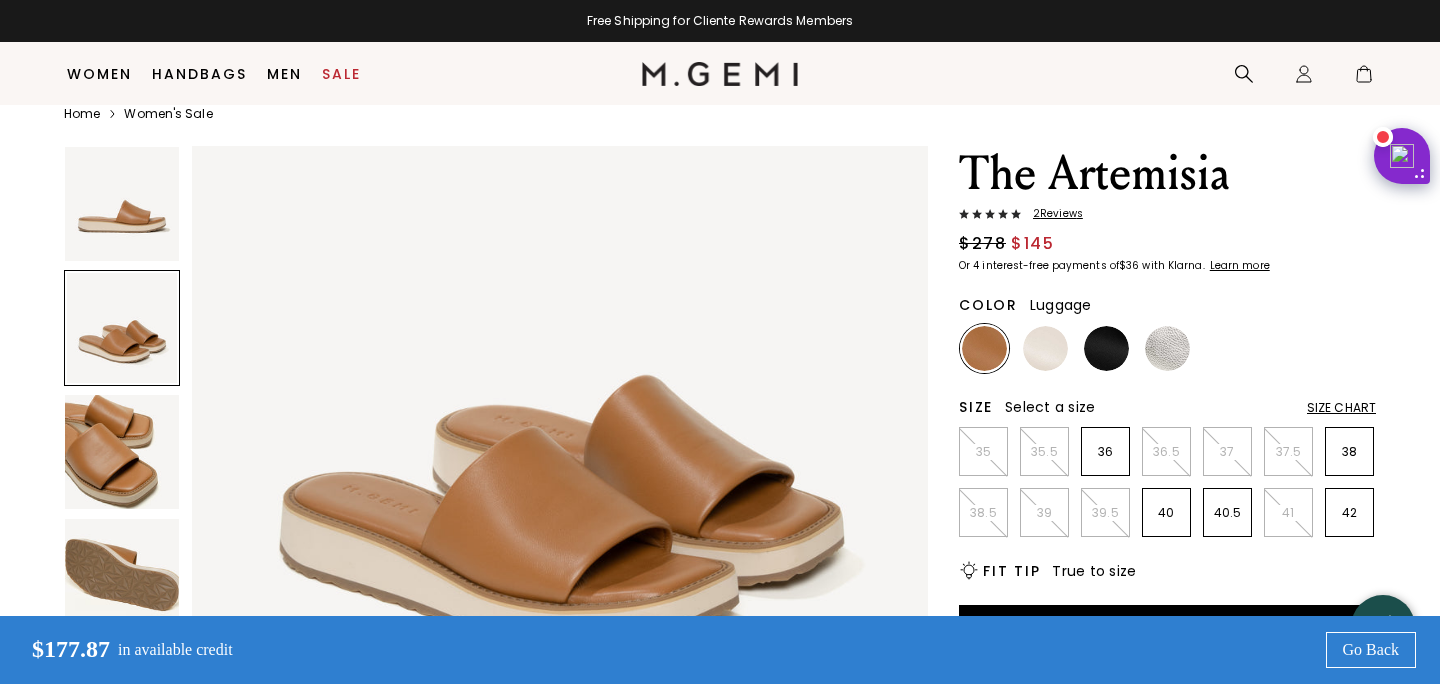 scroll, scrollTop: 956, scrollLeft: 0, axis: vertical 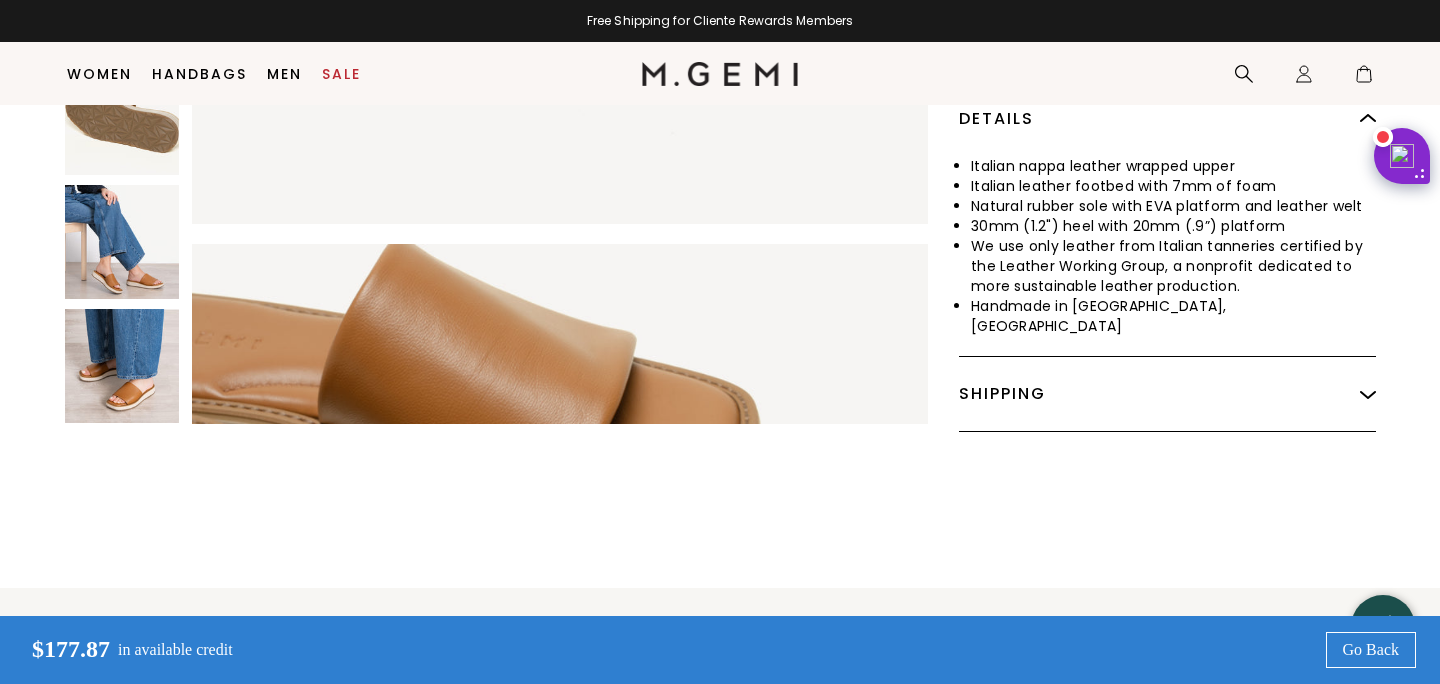 click at bounding box center (122, 366) 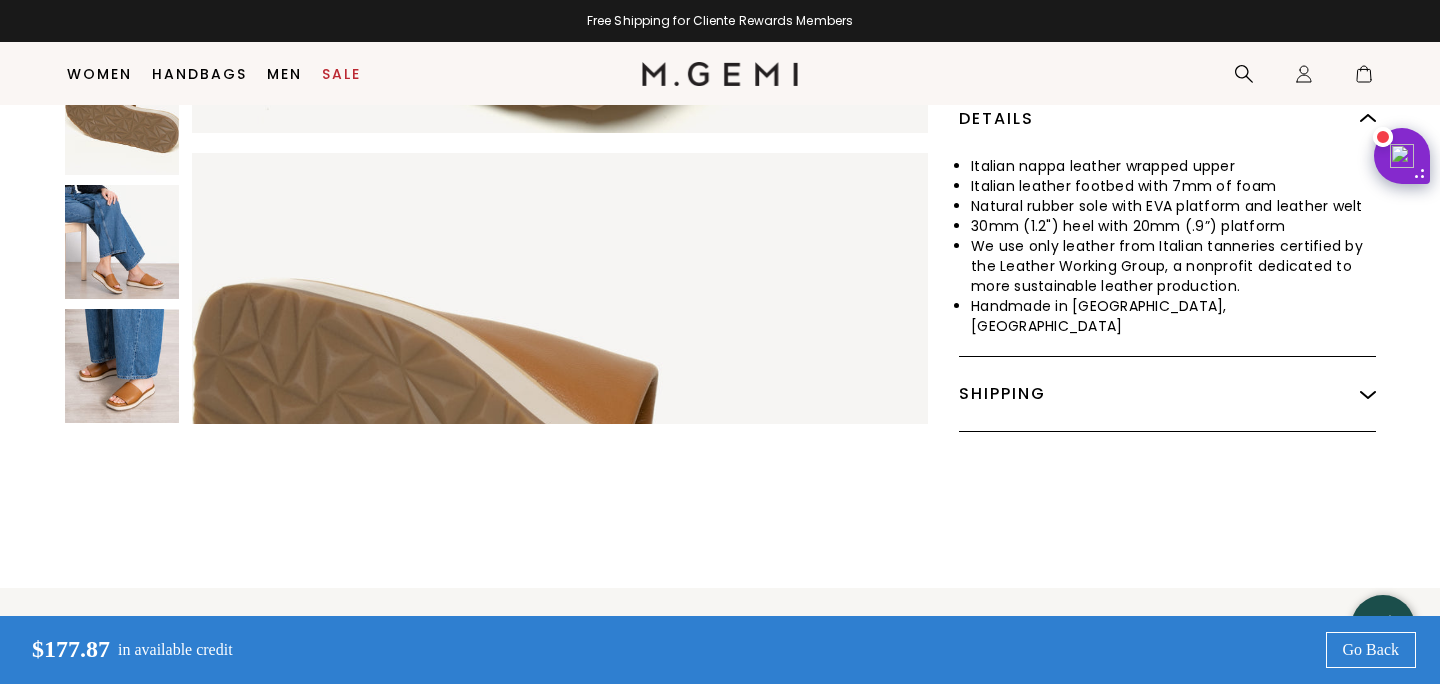 scroll, scrollTop: 1802, scrollLeft: 0, axis: vertical 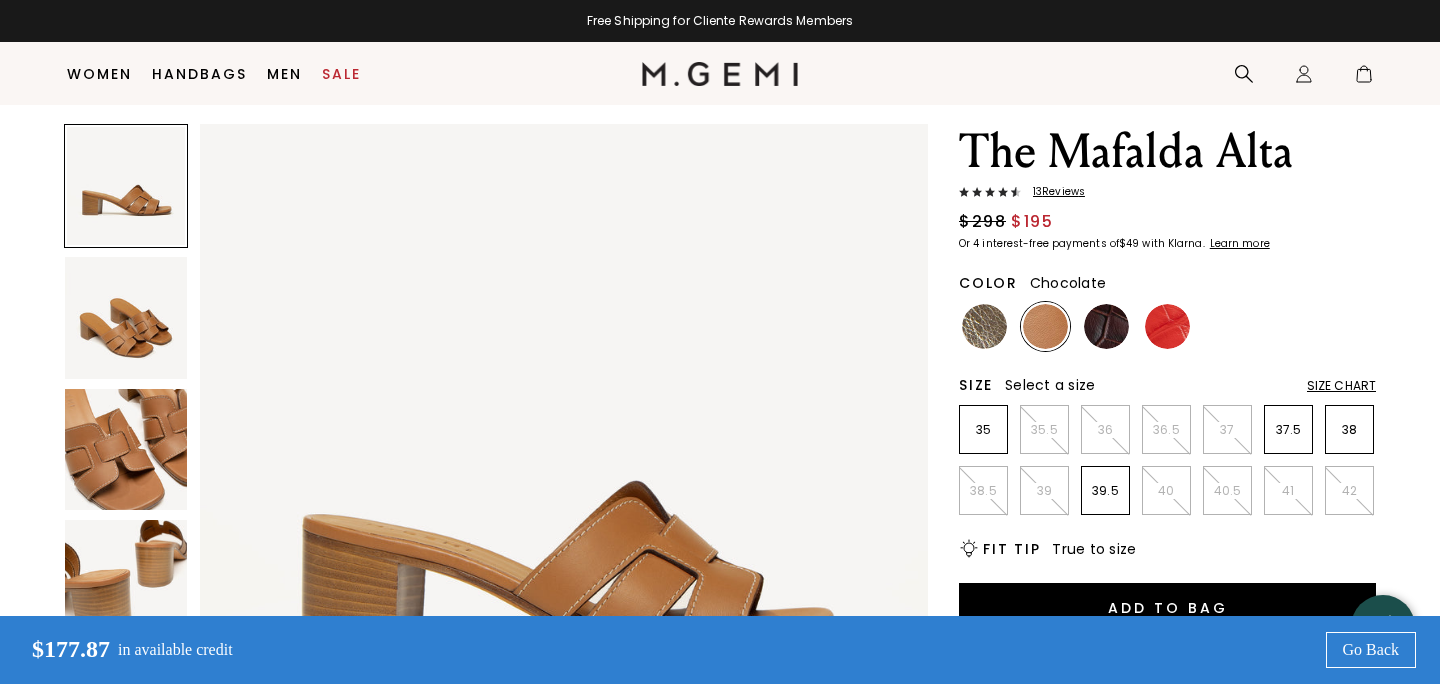 click at bounding box center (1106, 326) 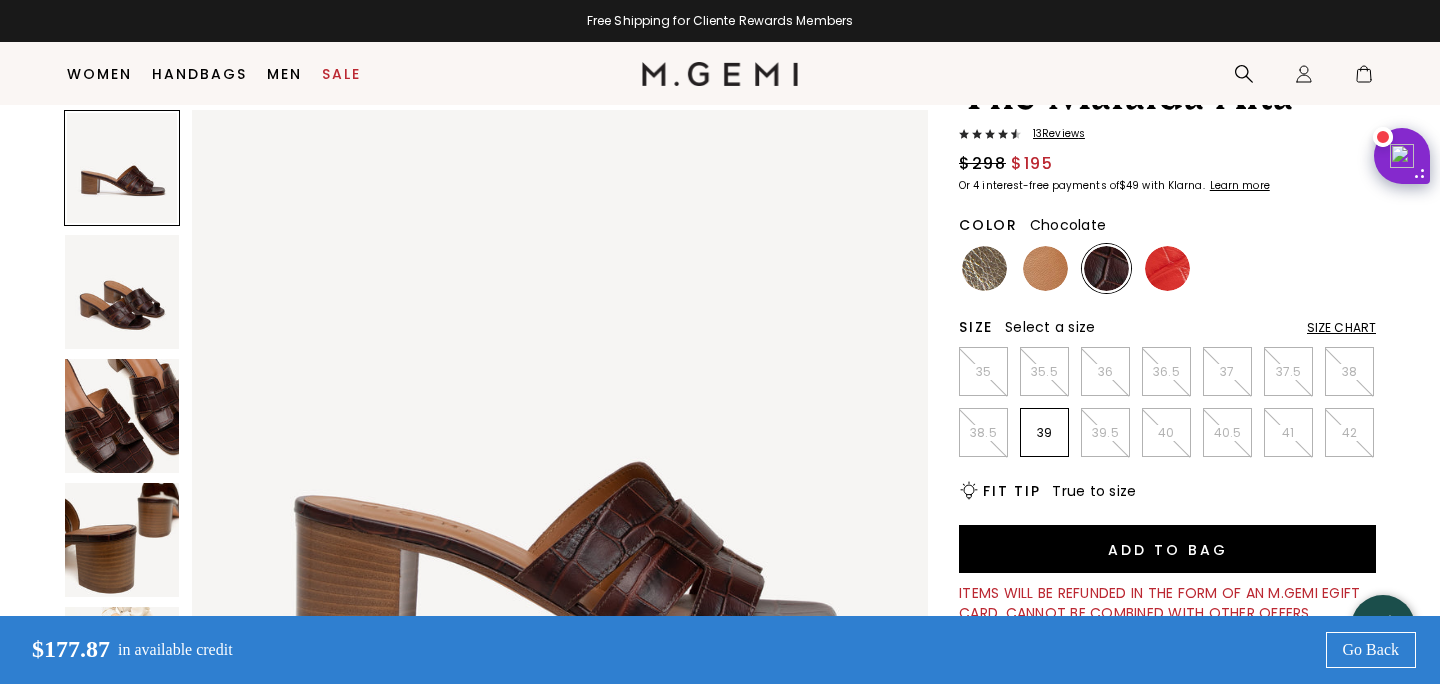 scroll, scrollTop: 122, scrollLeft: 0, axis: vertical 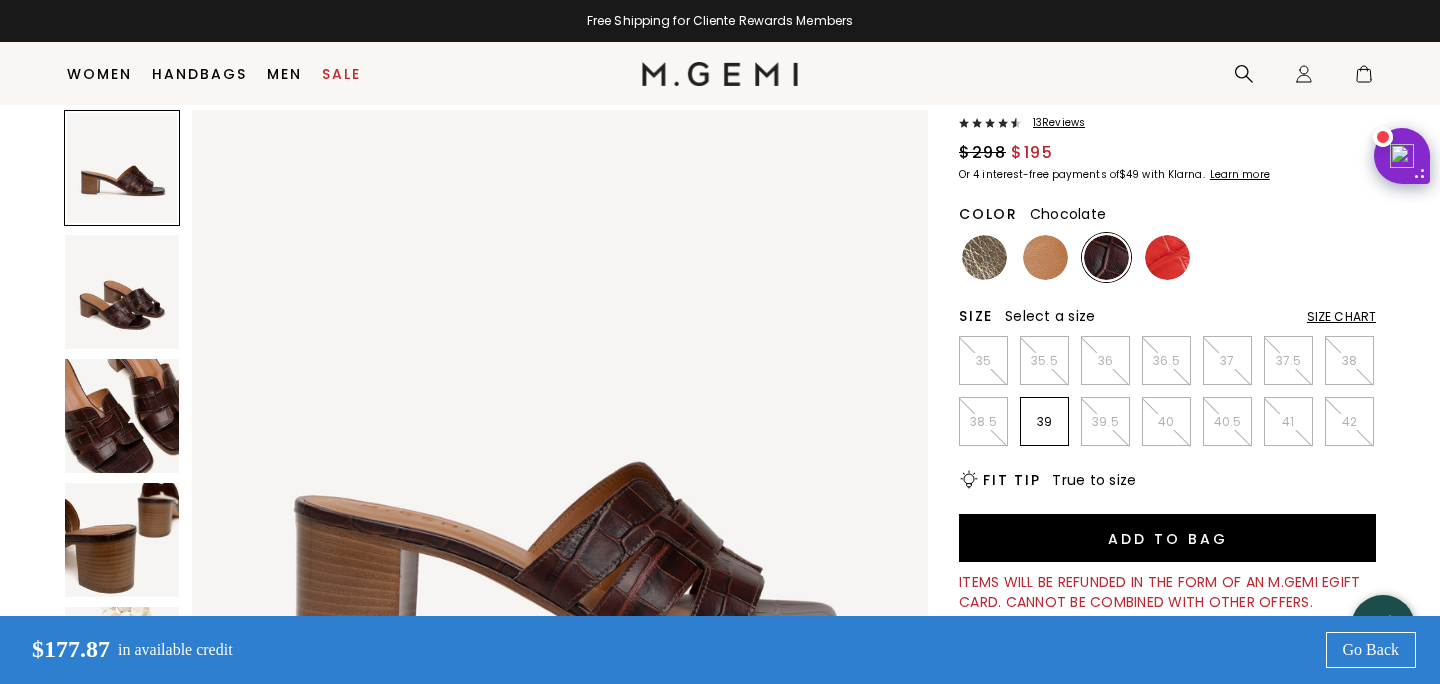 click at bounding box center (122, 416) 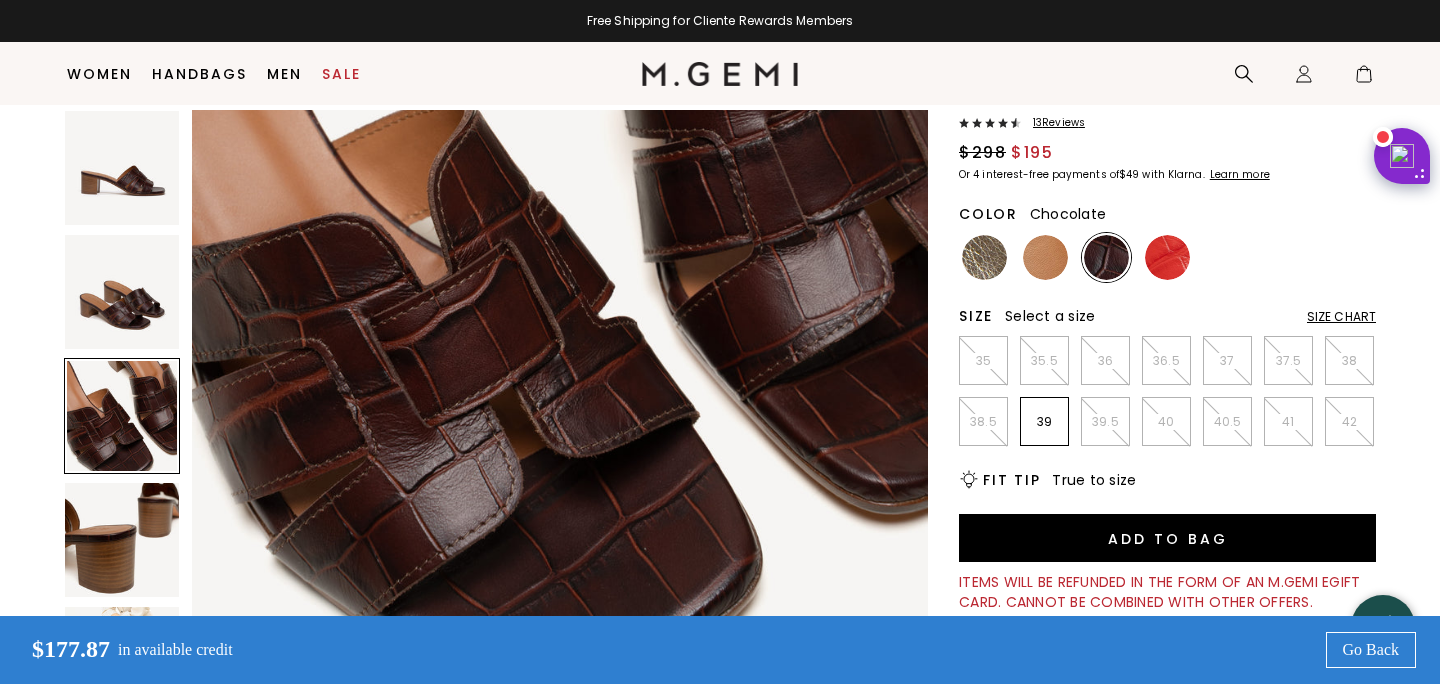 scroll, scrollTop: 1737, scrollLeft: 0, axis: vertical 